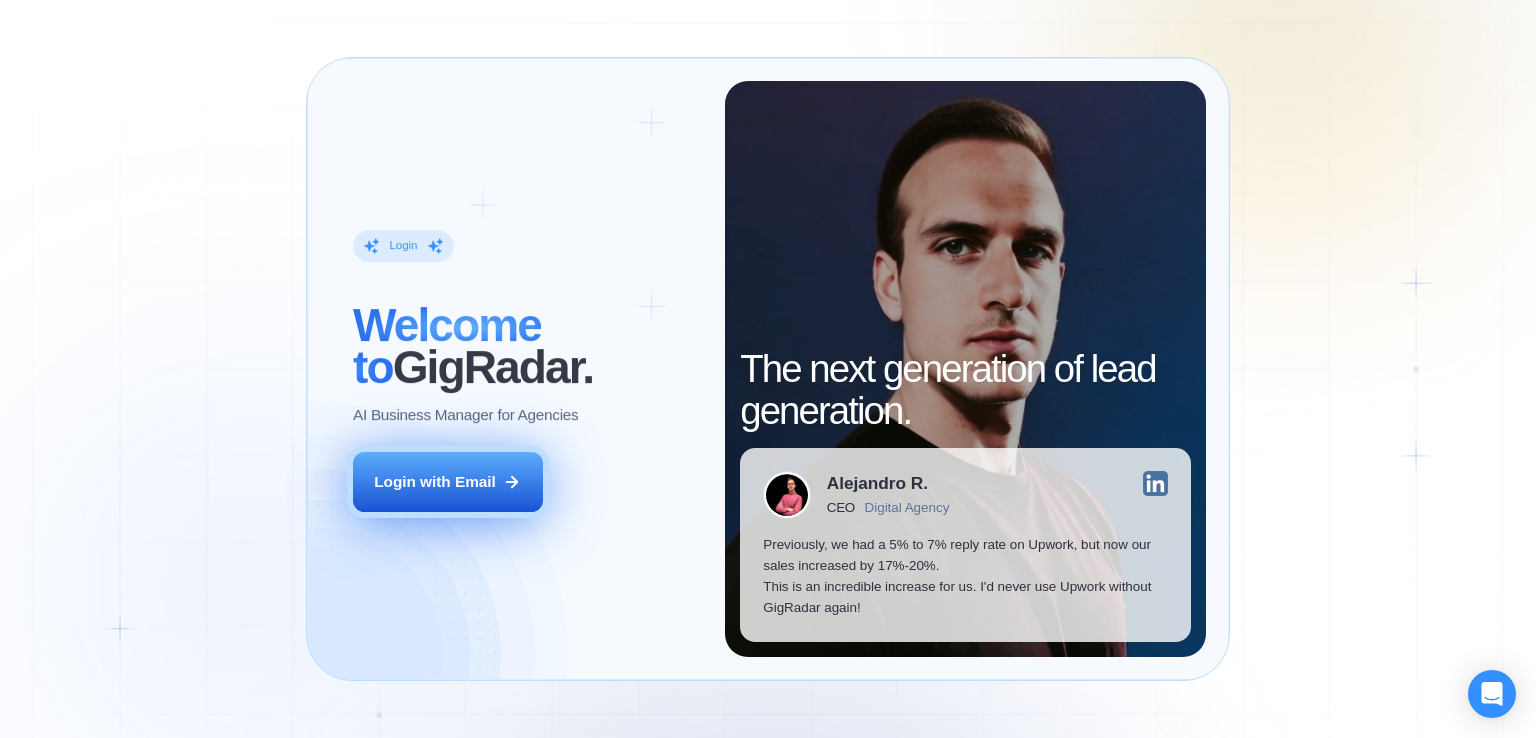 scroll, scrollTop: 0, scrollLeft: 0, axis: both 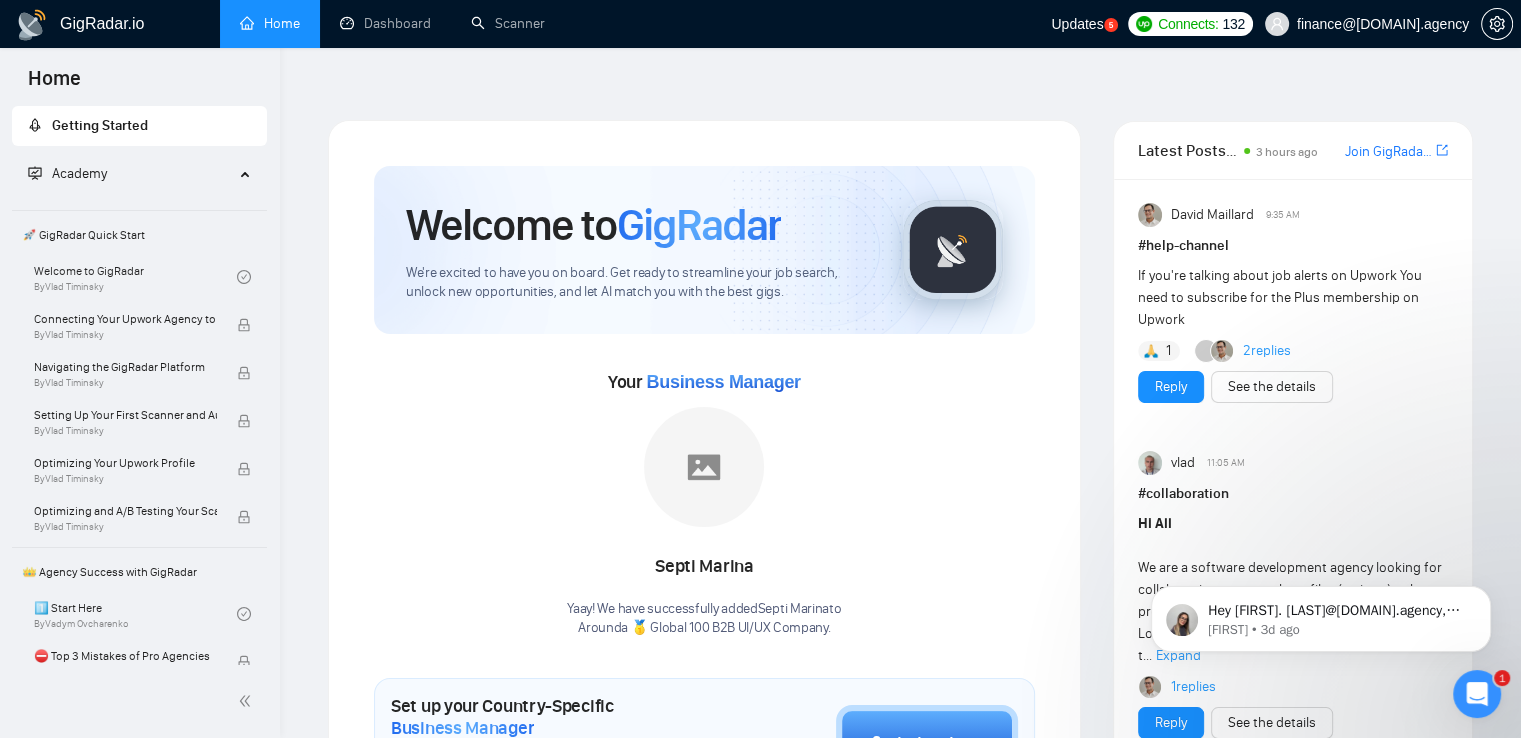 click on "GigRadar.io Home Dashboard Scanner Updates
5
Connects: 132 finance@[DOMAIN].agency Welcome to  GigRadar We're excited to have you on board. Get ready to streamline your job search, unlock new opportunities, and let AI match you with the best gigs. Your   Business Manager [FIRST]   [FIRST] Yaay! We have successfully added  [FIRST] [FIRST]  to   Arounda 🥇 Global 100 B2B UI/UX Company . Set up your Country-Specific  Business Manager Set up your United States or United Kingdom Business Manager to access country-specific opportunities. Contact our team GigRadar Automation Set Up a   Scanner Enable the scanner for AI matching and real-time job alerts. Enable   Opportunity Alerts Keep updated on top matches and new jobs. Enable   Automatic Proposal Send Never miss any opportunities. GigRadar Community Join GigRadar   Community Connect with the GigRadar Slack Community for updates, job opportunities, partnerships, and support. Make your   First Post Explore" at bounding box center [900, 1211] 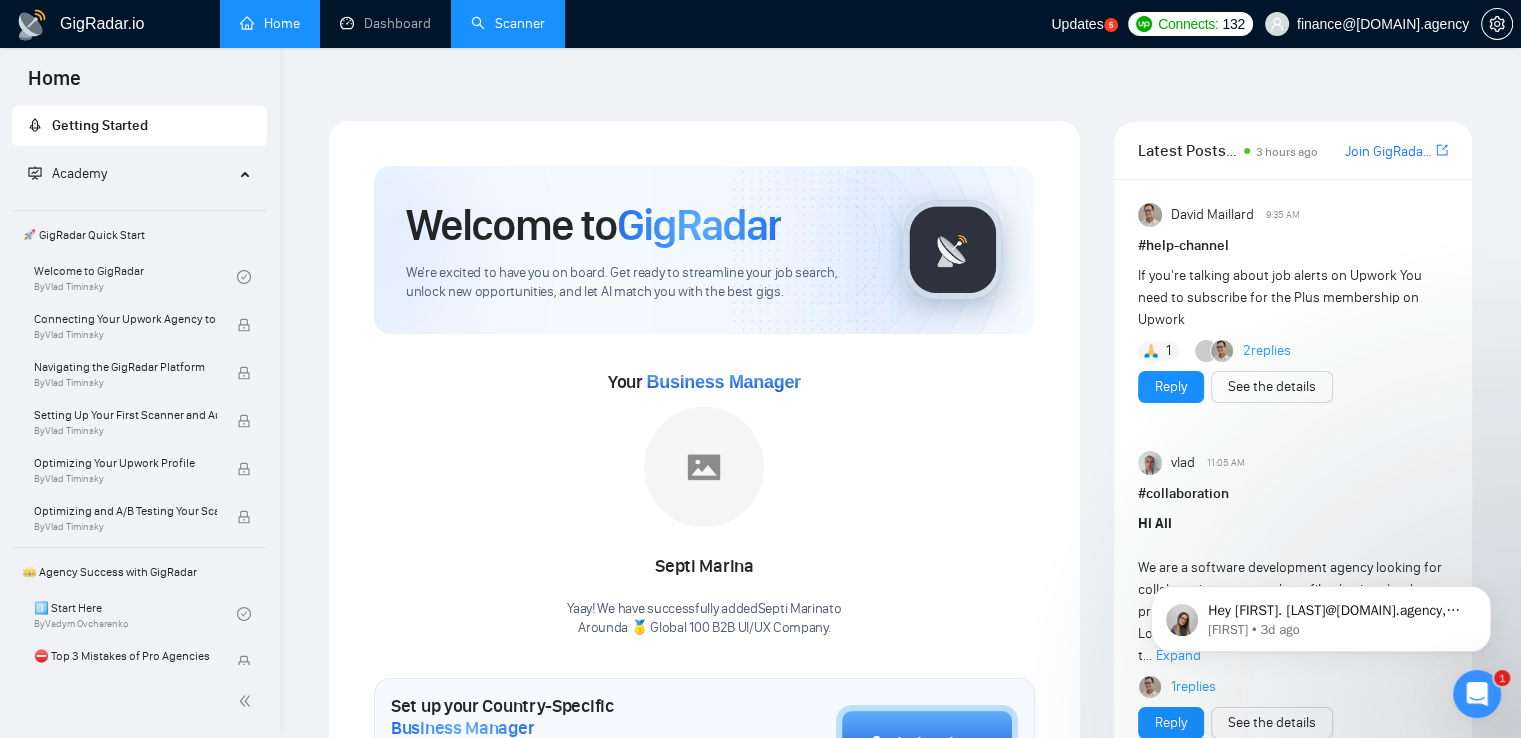 click on "Scanner" at bounding box center [508, 23] 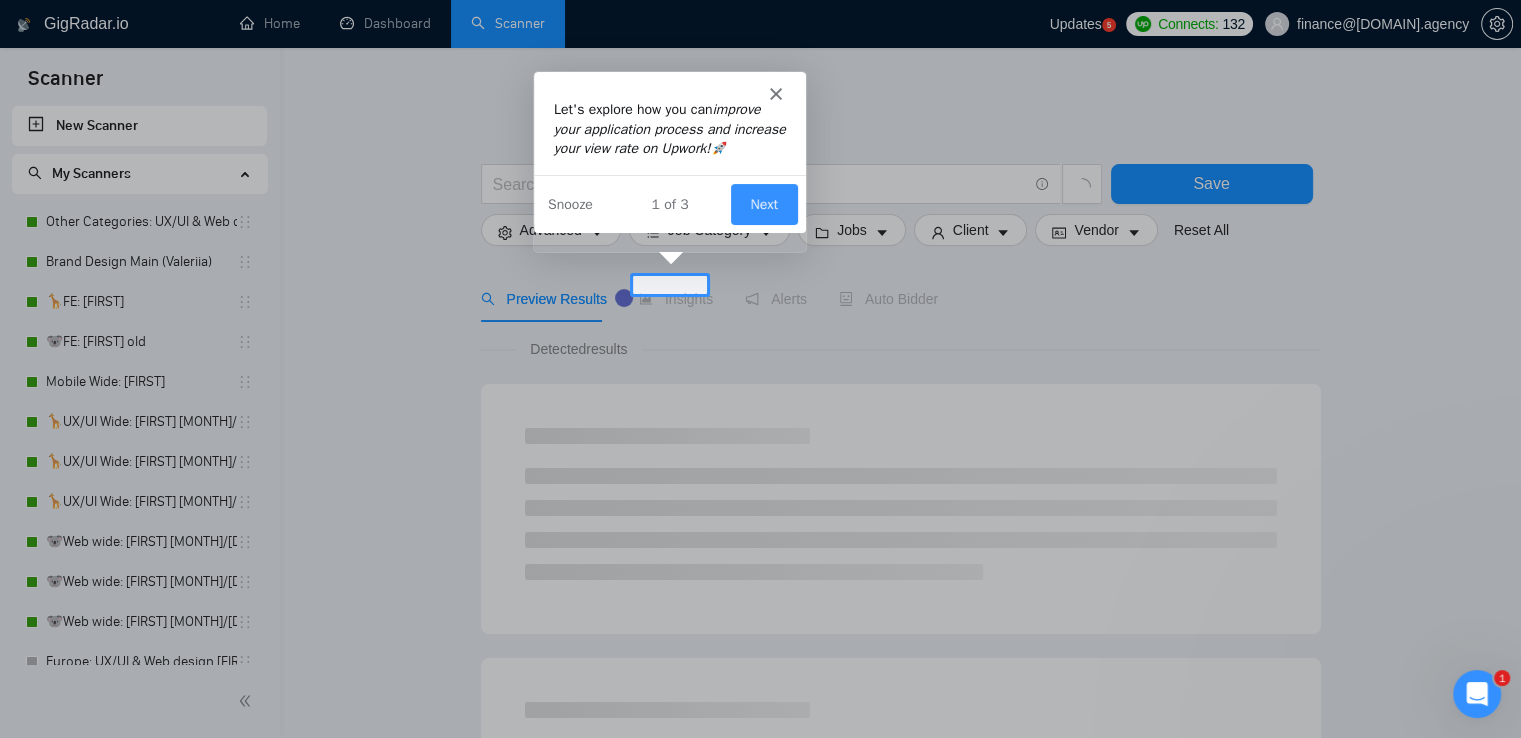 scroll, scrollTop: 0, scrollLeft: 0, axis: both 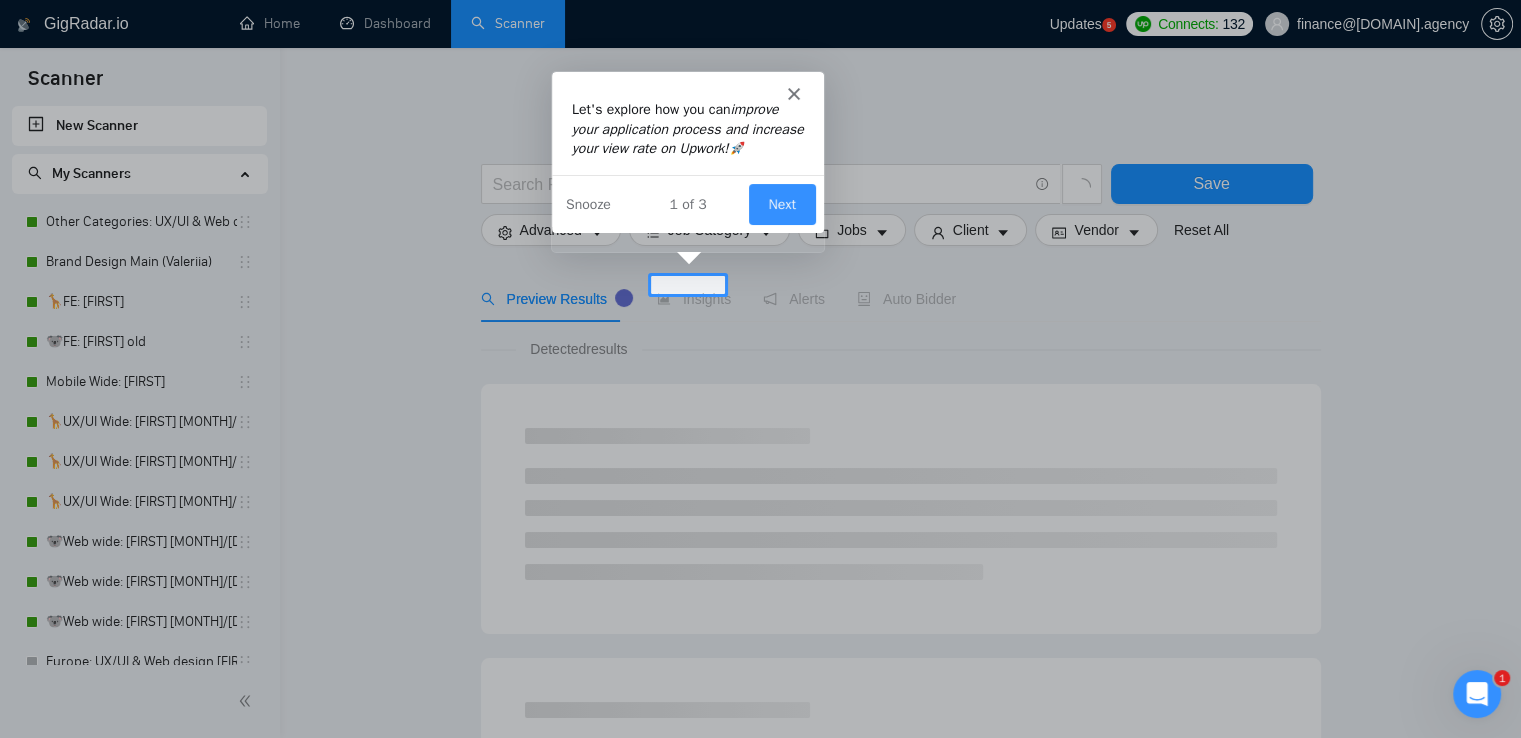 click at bounding box center (687, 84) 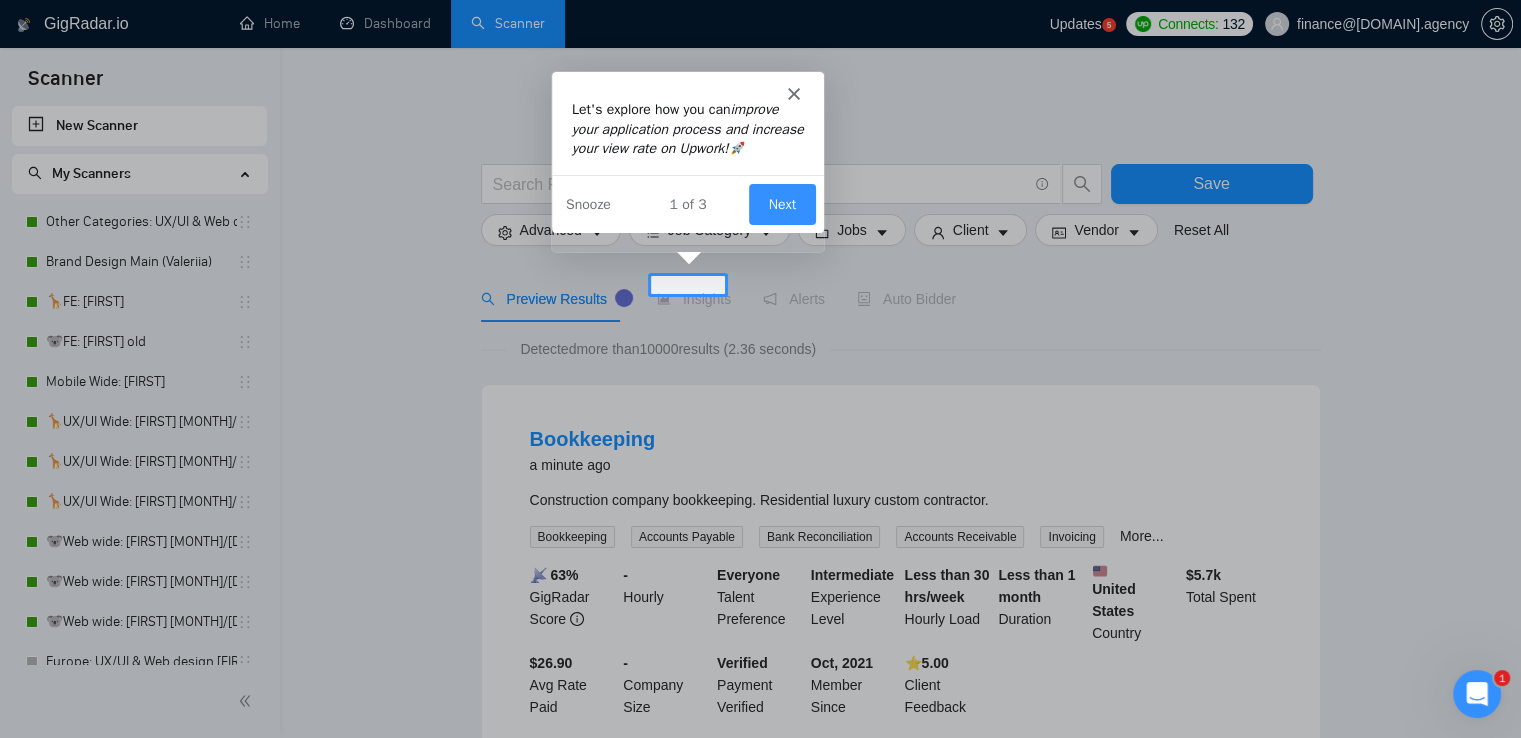 click at bounding box center [687, 84] 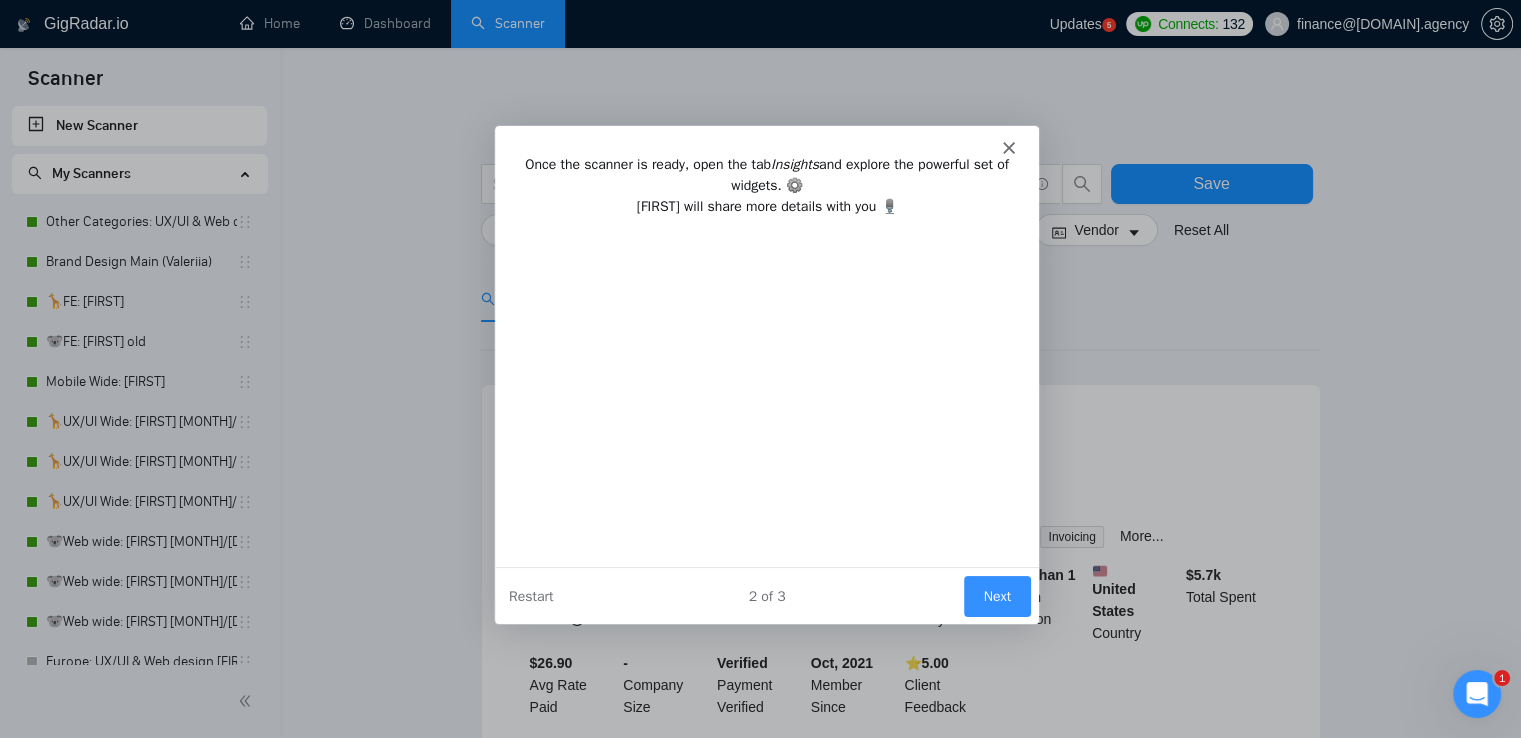 scroll, scrollTop: 0, scrollLeft: 0, axis: both 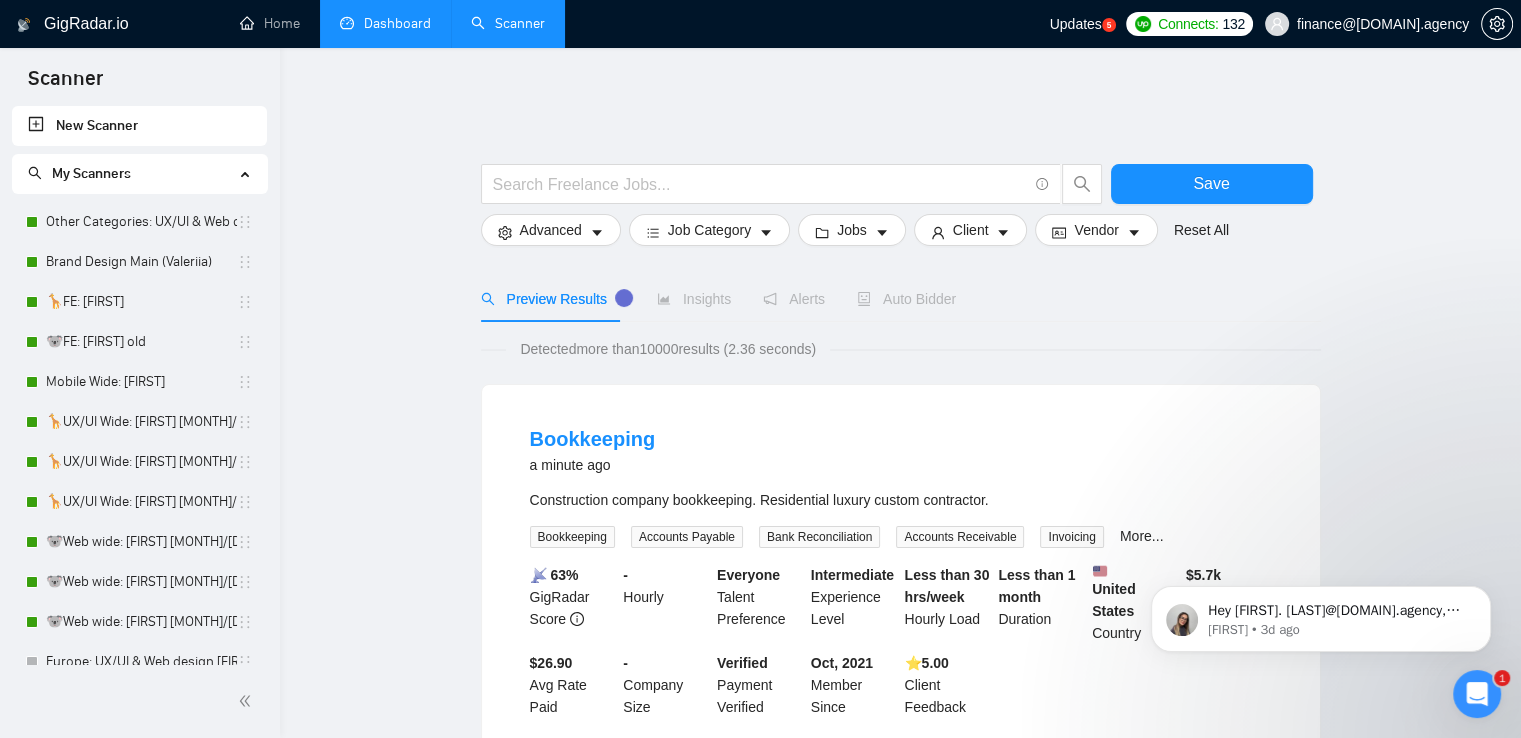 click on "Dashboard" at bounding box center (385, 23) 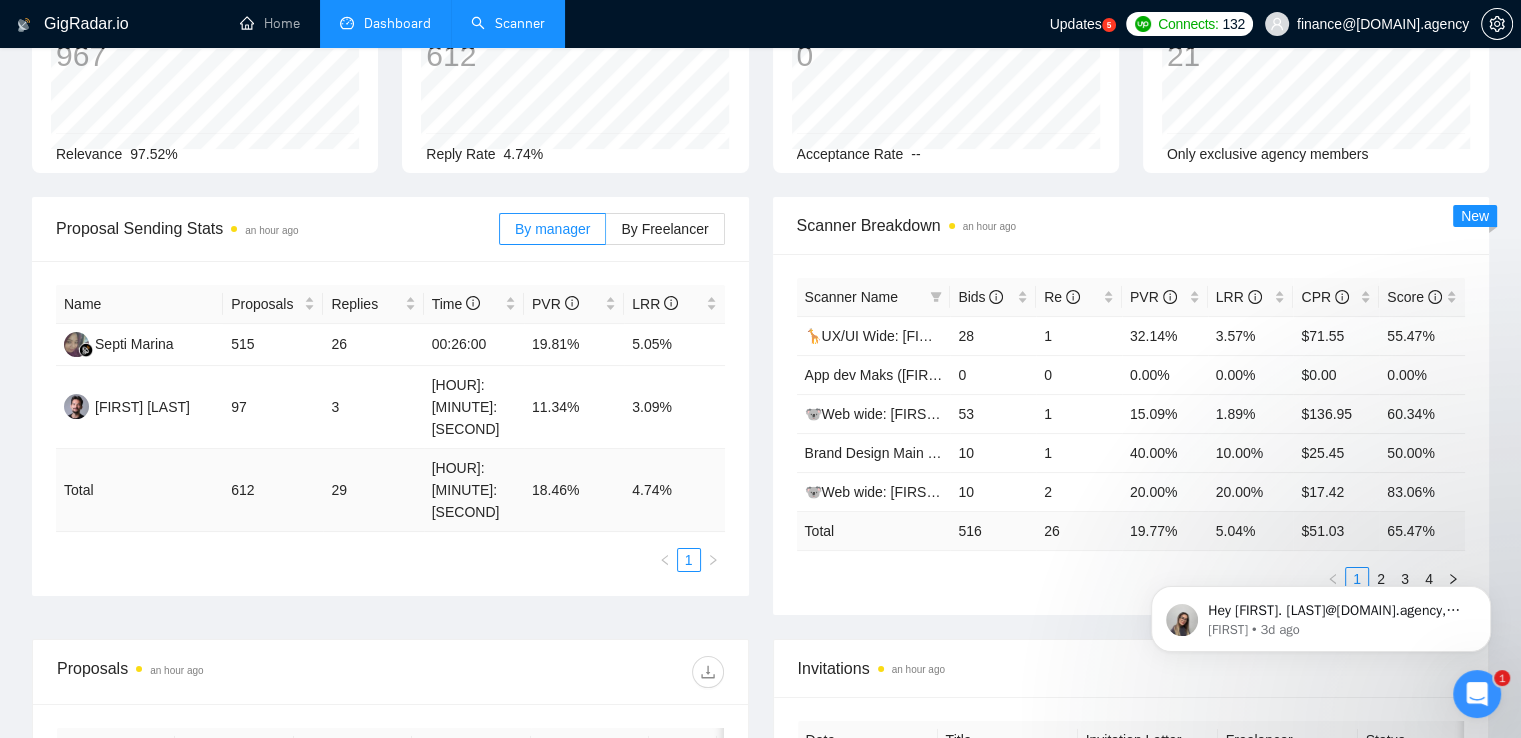 scroll, scrollTop: 200, scrollLeft: 0, axis: vertical 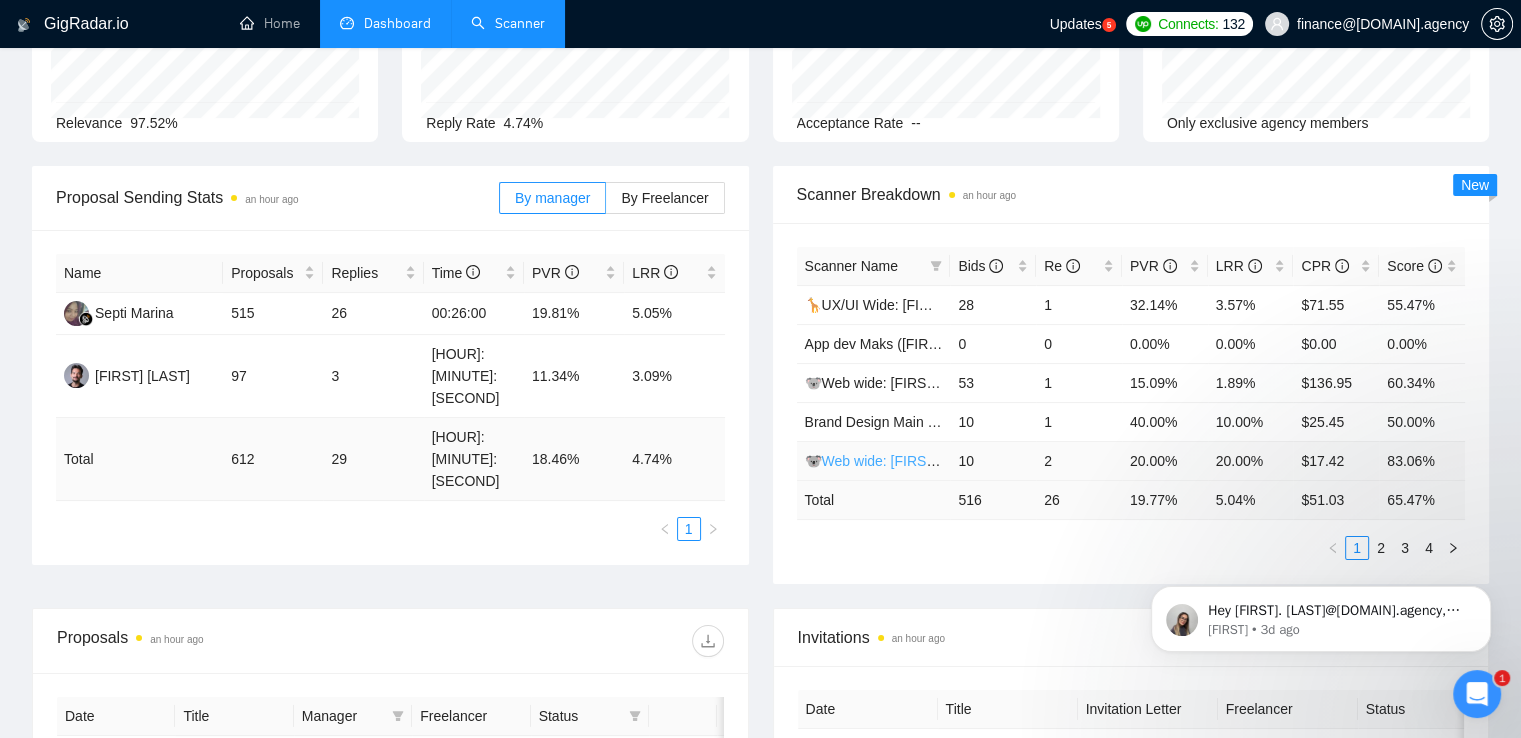 click on "🐨Web wide: [FIRST] [MONTH]/[DAY] bid in range" at bounding box center (962, 461) 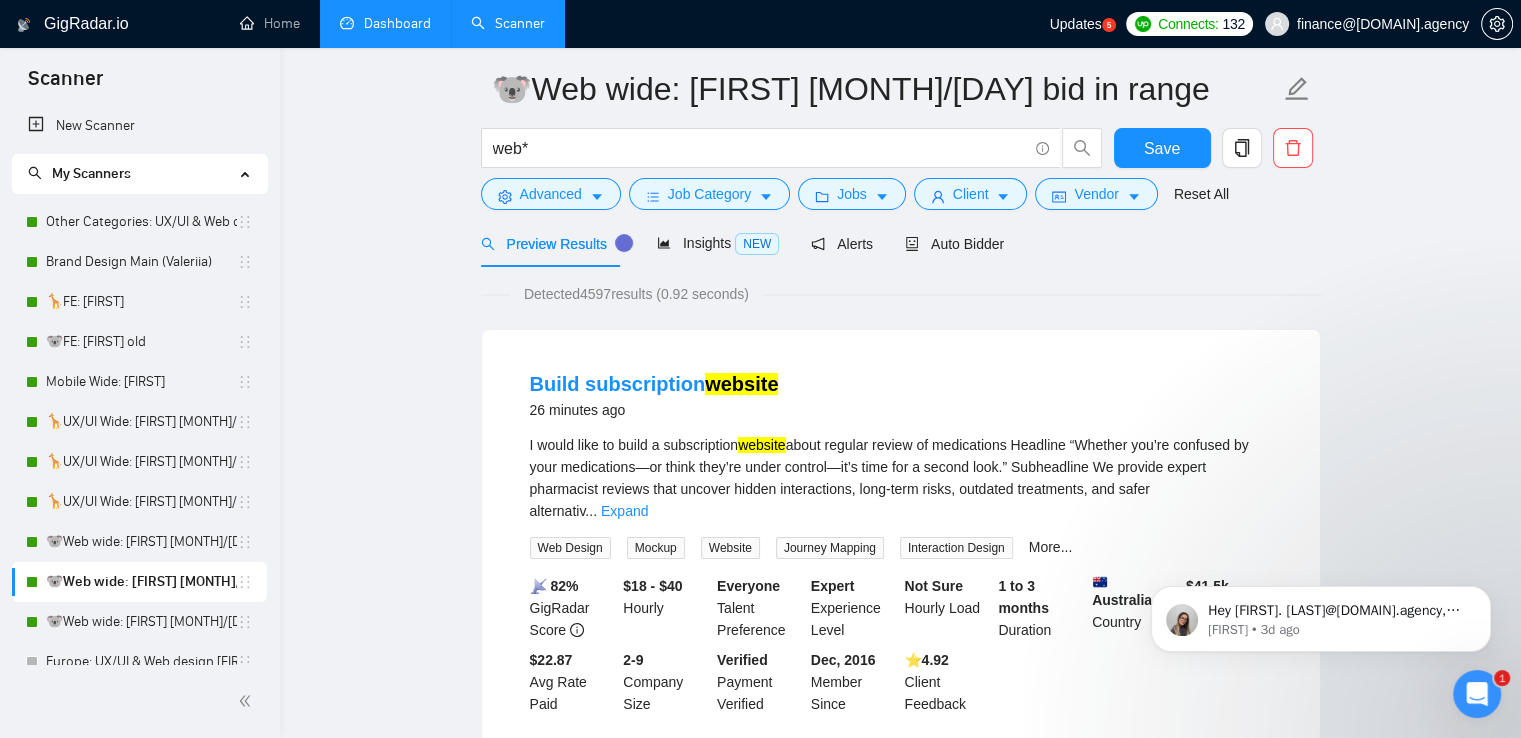 scroll, scrollTop: 0, scrollLeft: 0, axis: both 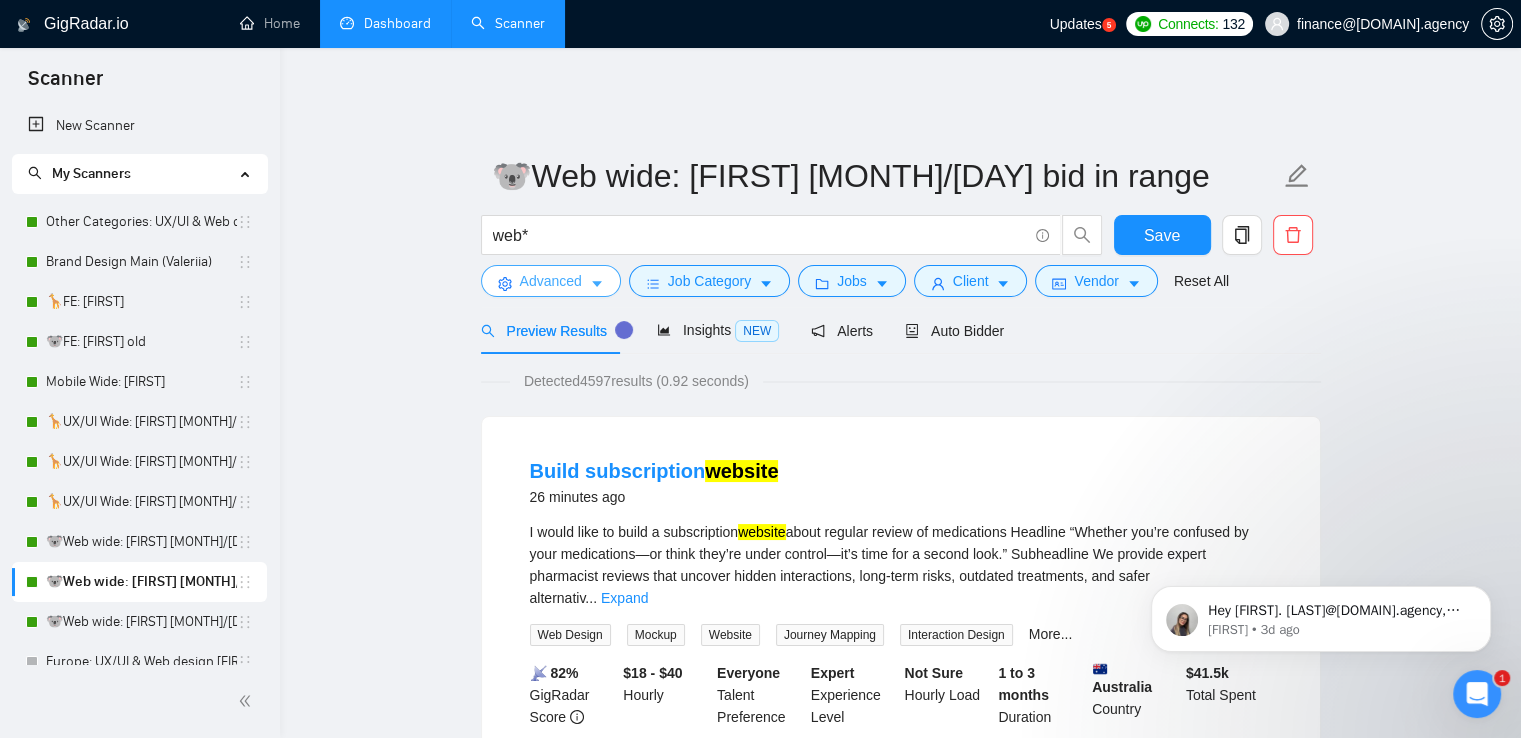 click 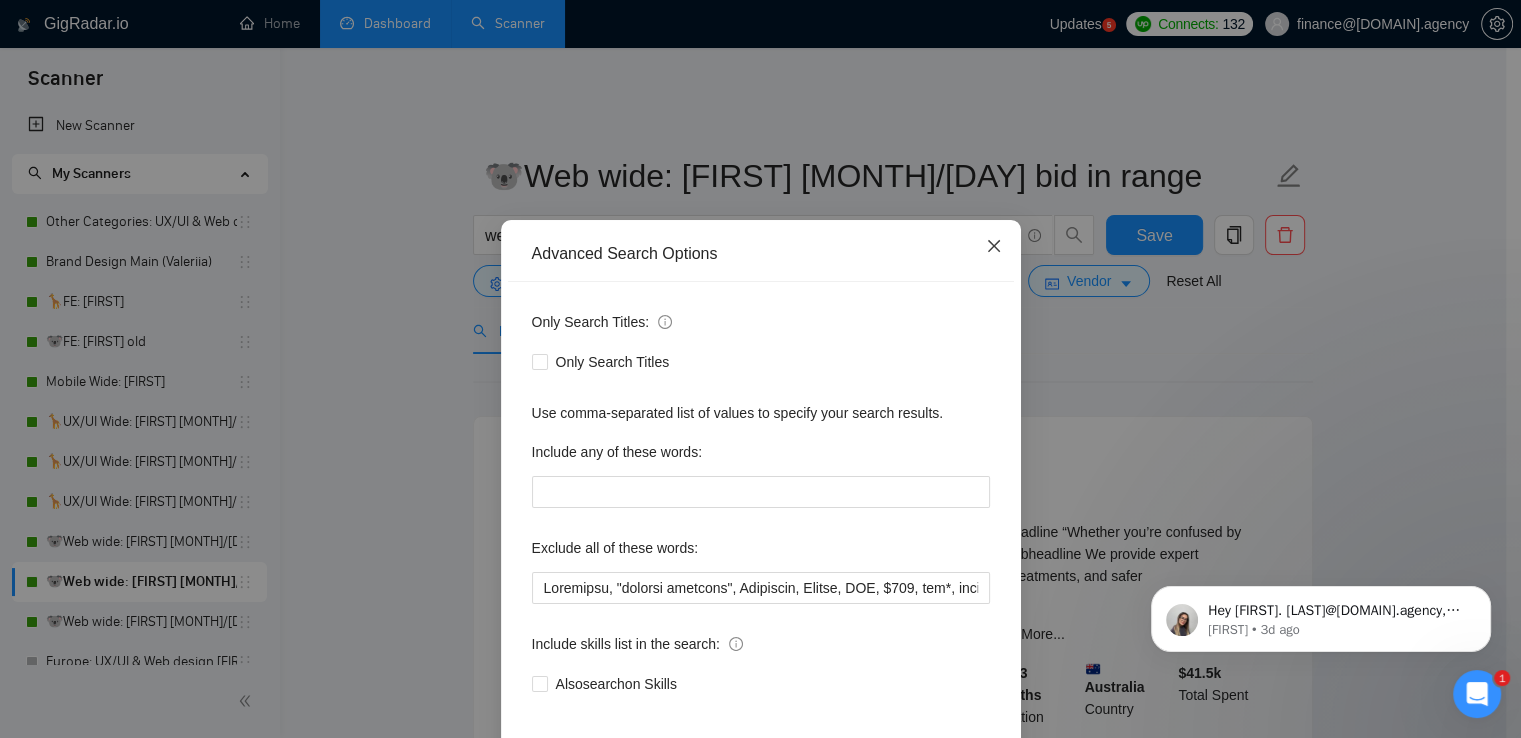 click 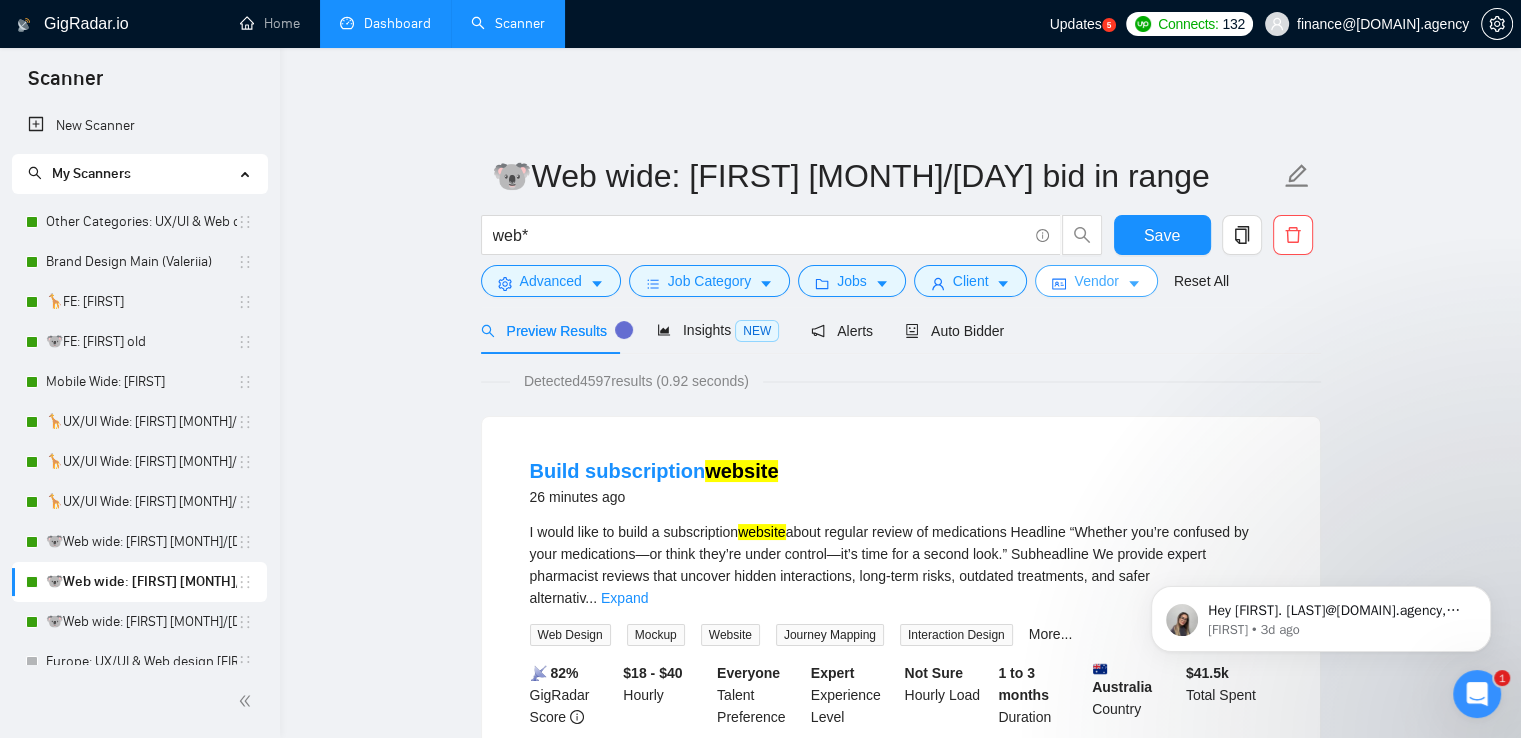 click on "Vendor" at bounding box center (1096, 281) 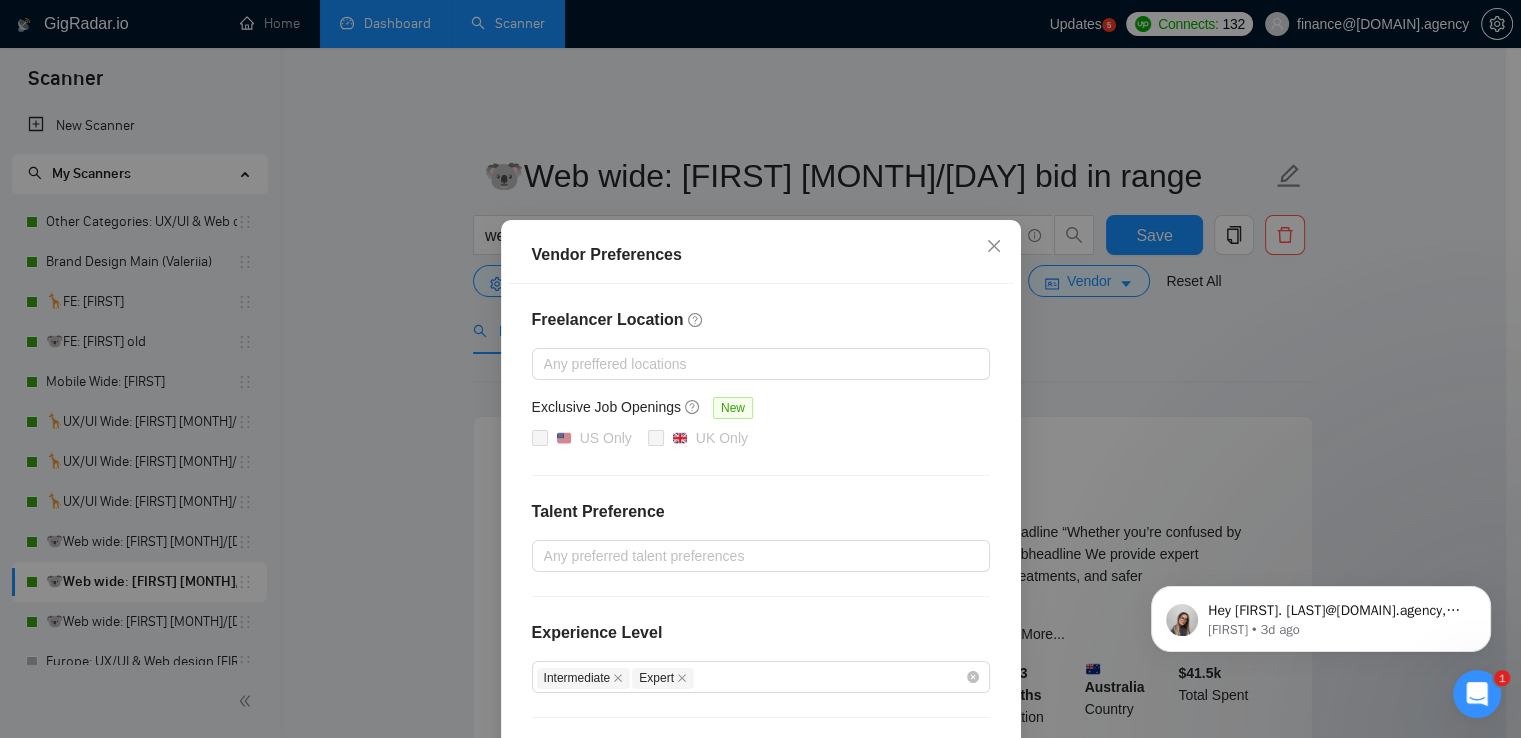 click on "Vendor Preferences Freelancer Location     Any preffered locations Exclusive Job Openings New US Only UK Only Talent Preference   Any preferred talent preferences Experience Level Intermediate Expert   Freelancer's Spoken Languages New   Any preffered languages Reset OK" at bounding box center [760, 369] 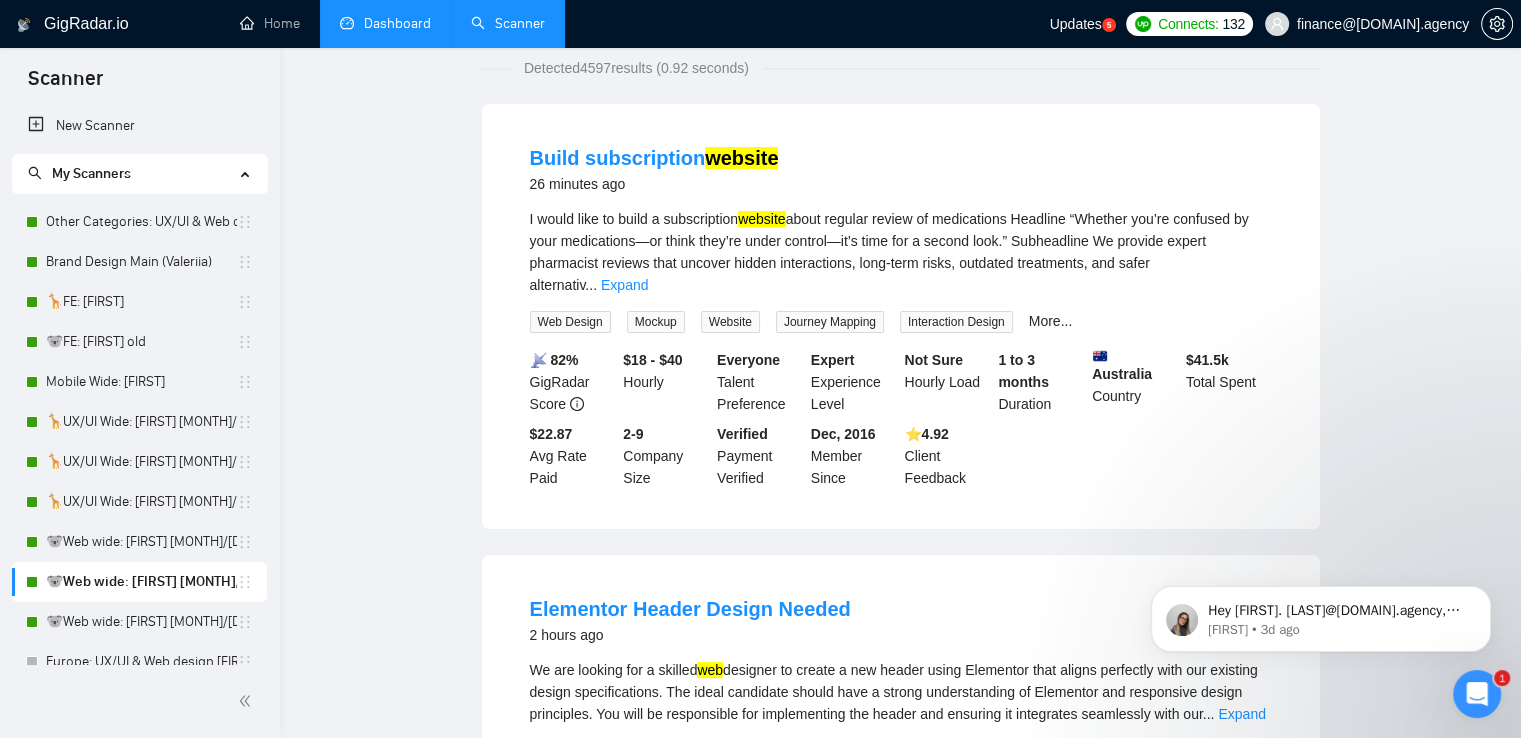 scroll, scrollTop: 0, scrollLeft: 0, axis: both 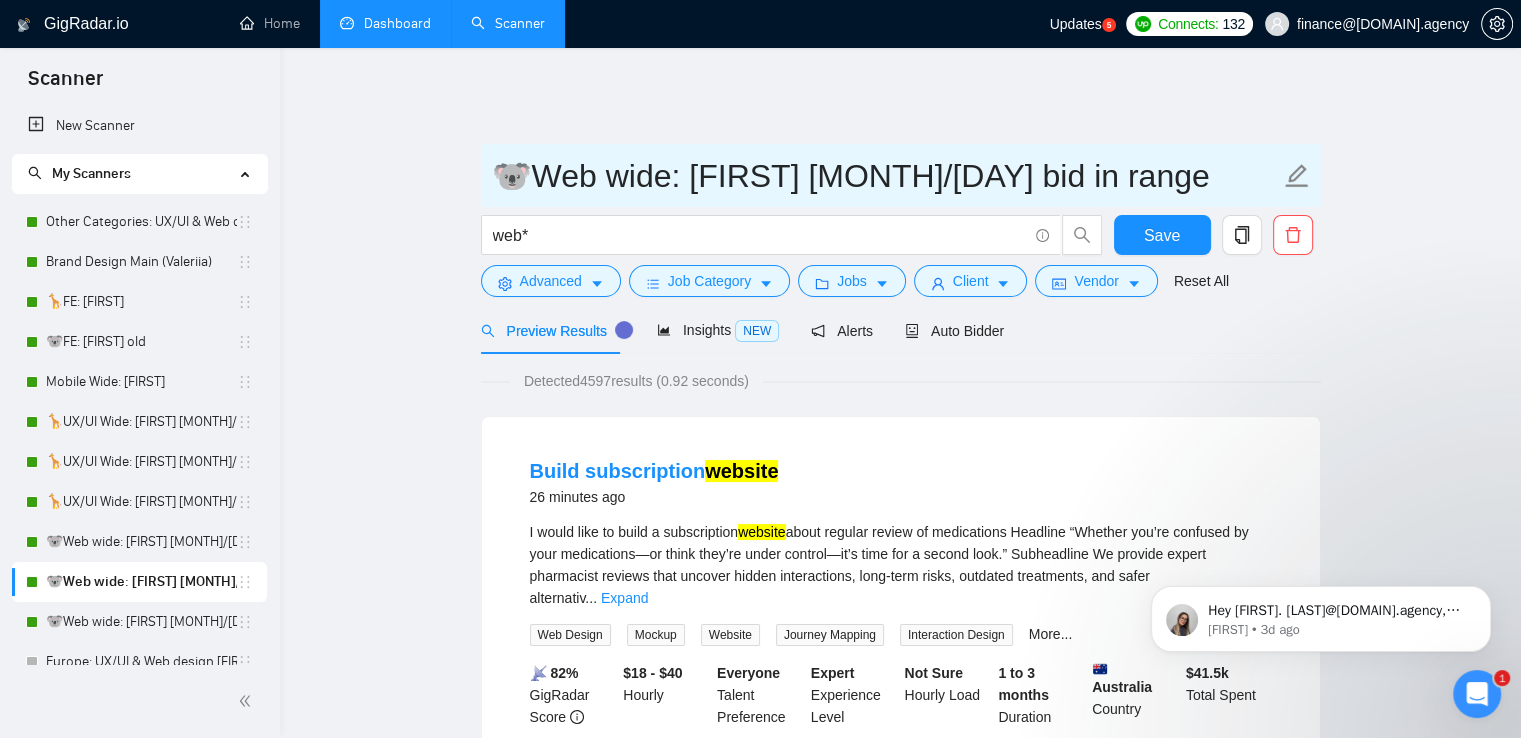 click 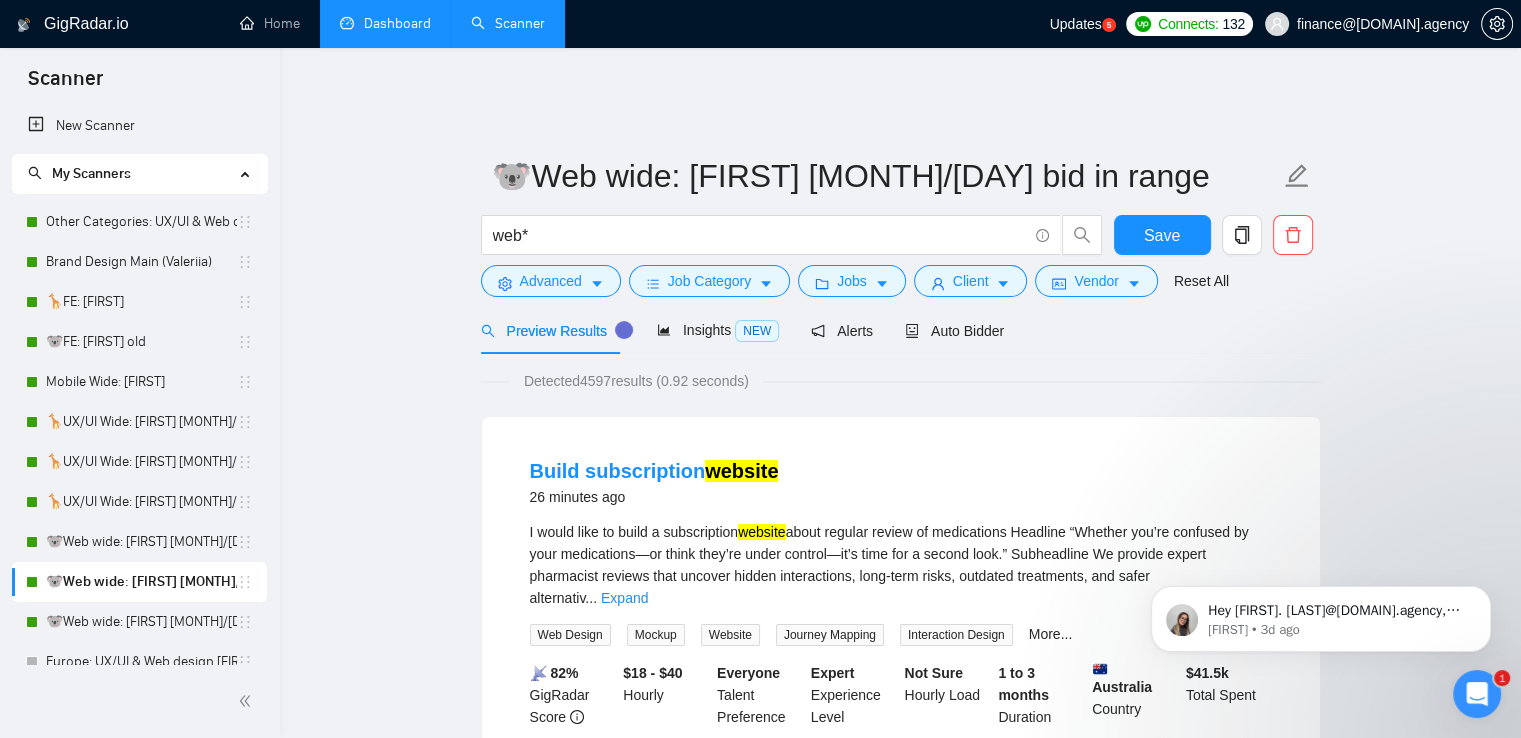 click on "Build subscription website 26 minutes ago I would like to build a subscription website about regular review of medications
Headline
“Whether you’re confused by your medications—or think they’re under control—it’s time for a second look.”
Subheadline
We provide expert pharmacist reviews that uncover hidden interactions, long-term risks, outdated treatments, and safer alternativ ... Expand Web Design Mockup Website Journey Mapping Interaction Design More... 📡   82% GigRadar Score   $18 - $40 Hourly Everyone Talent Preference Expert Experience Level Not Sure Hourly Load 1 to 3 months Duration   Australia Country $ 41.5k Total Spent $22.87 Avg Rate Paid 2-9 Company Size Verified Payment Verified Dec, 2016 Member Since ⭐️  4.92 Client Feedback Elementor Header Design Needed 2 hours ago web" at bounding box center (900, 2502) 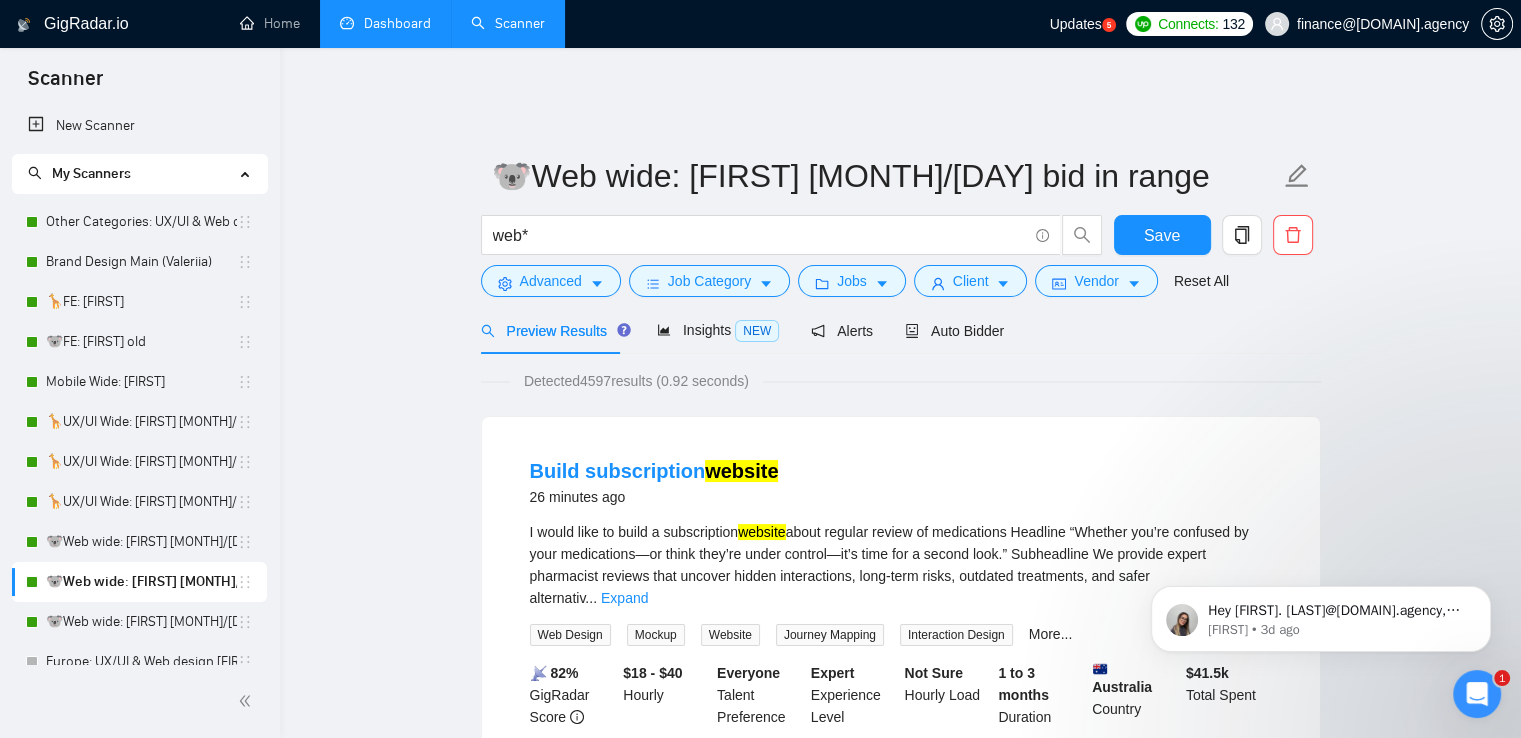 click on "Dashboard" at bounding box center [385, 23] 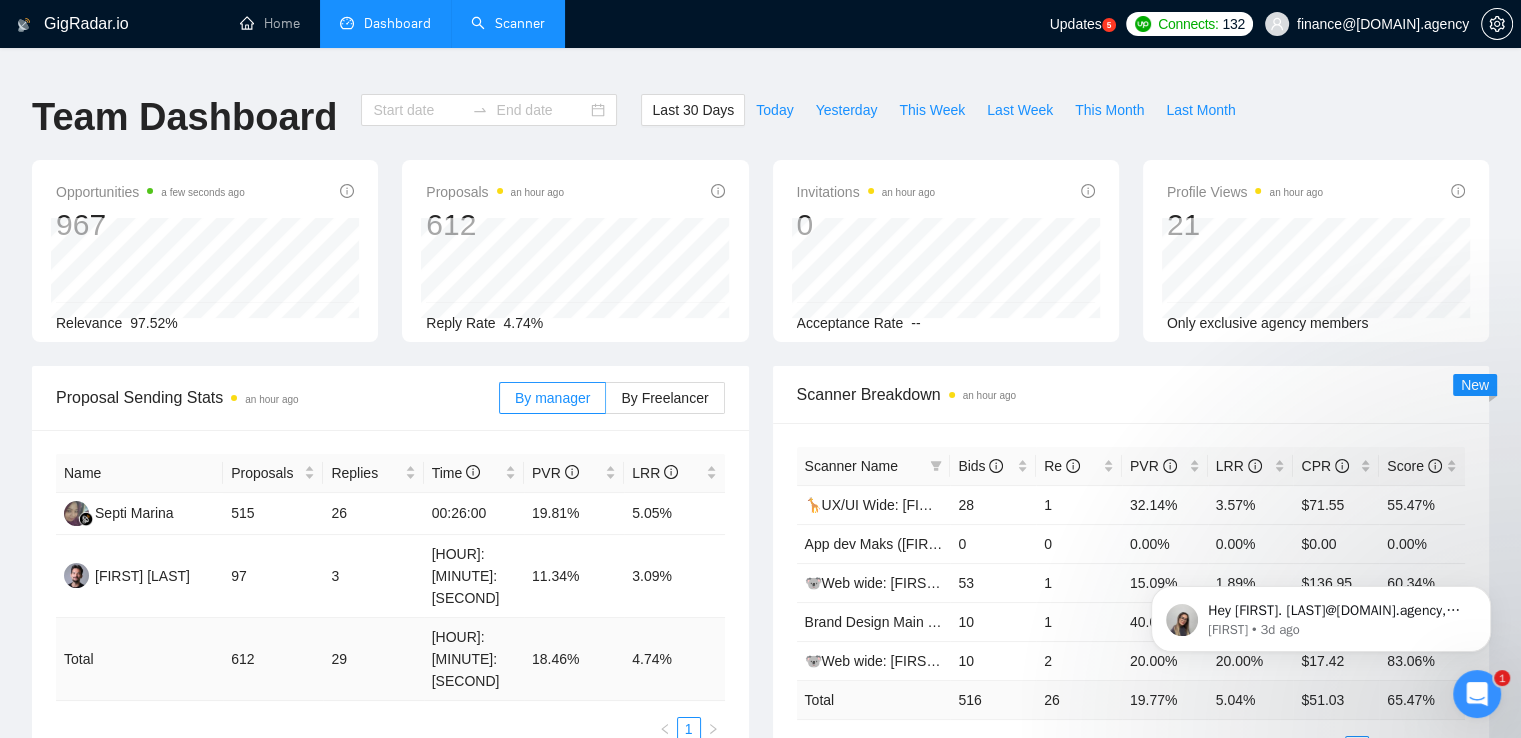 type on "2025-06-14" 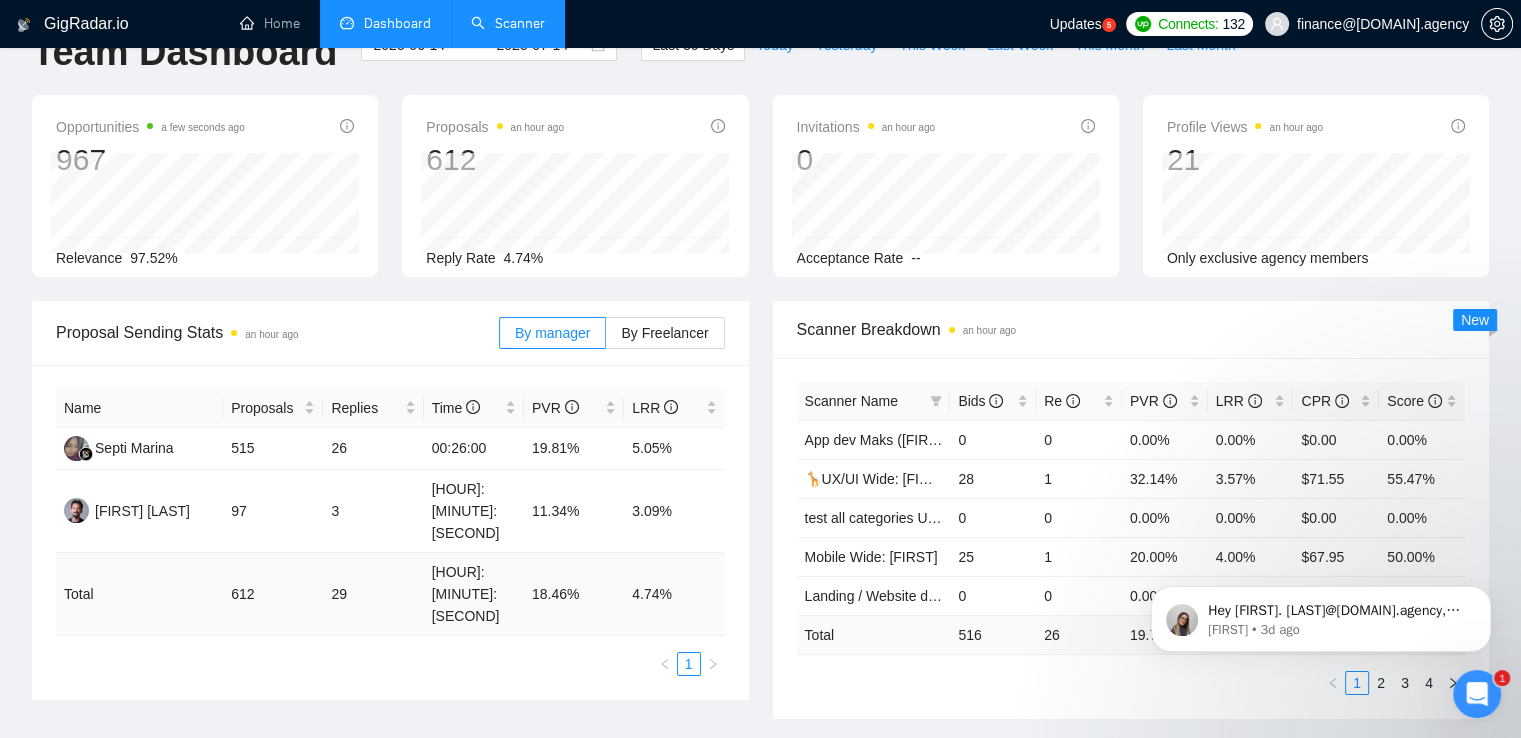 scroll, scrollTop: 100, scrollLeft: 0, axis: vertical 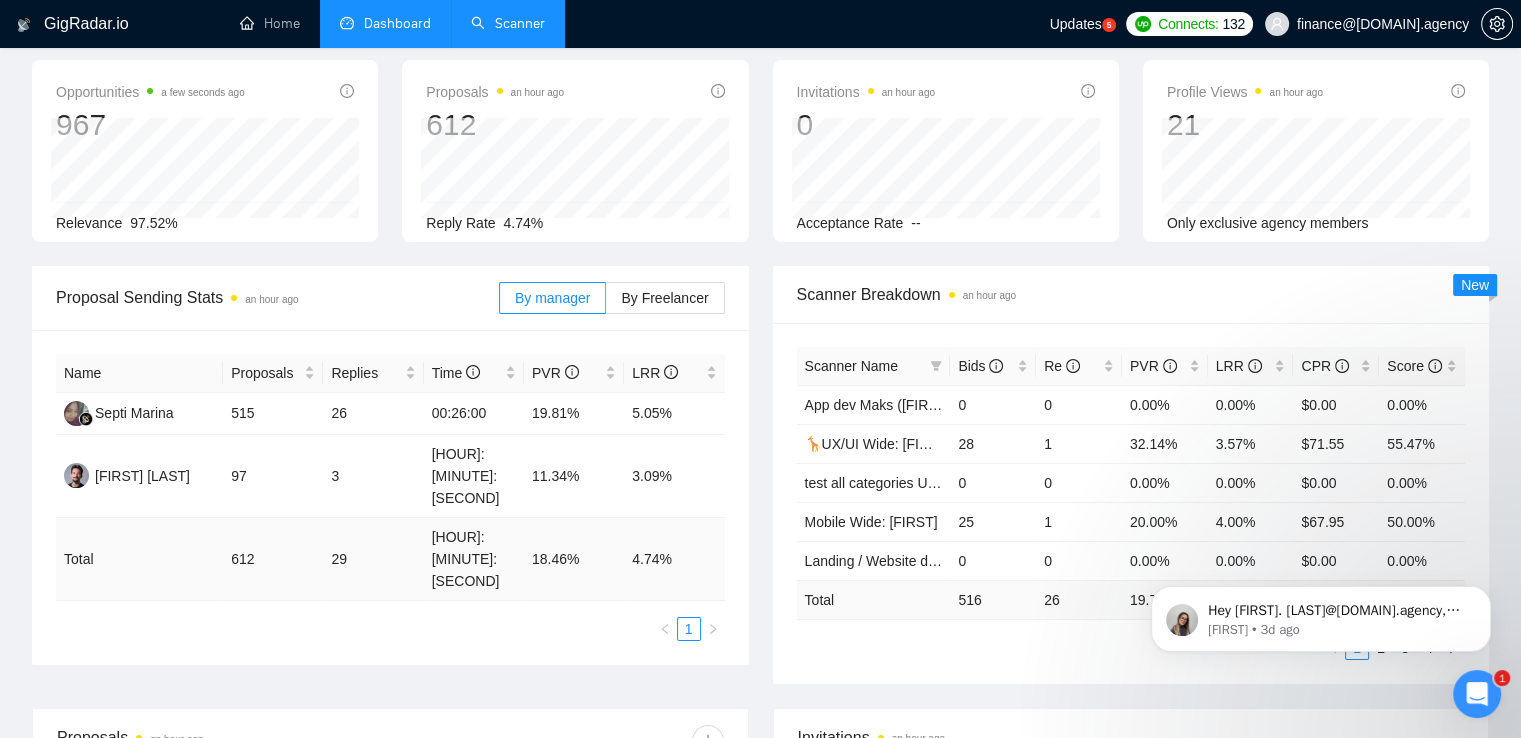 click on "Scanner Breakdown an hour ago" at bounding box center (1131, 294) 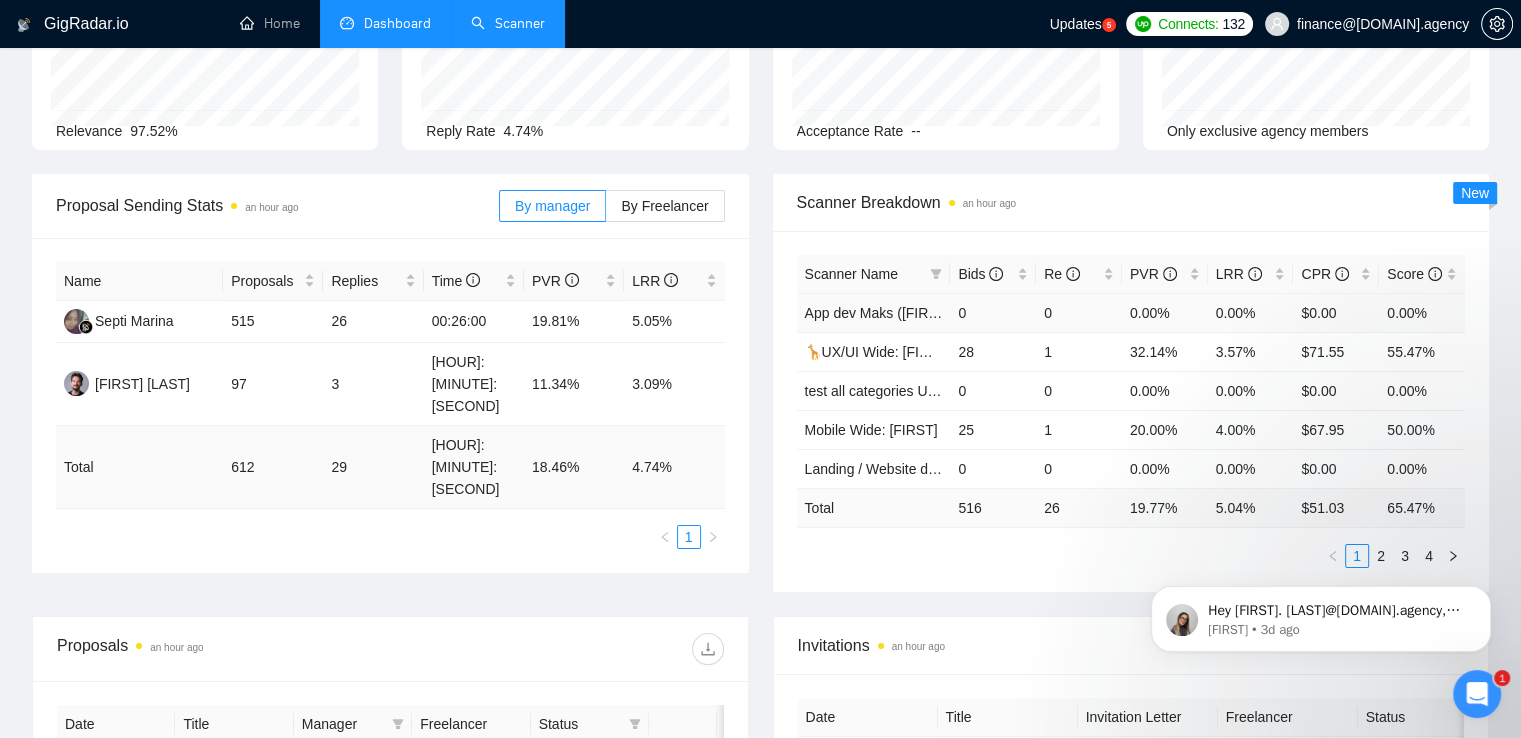 scroll, scrollTop: 0, scrollLeft: 0, axis: both 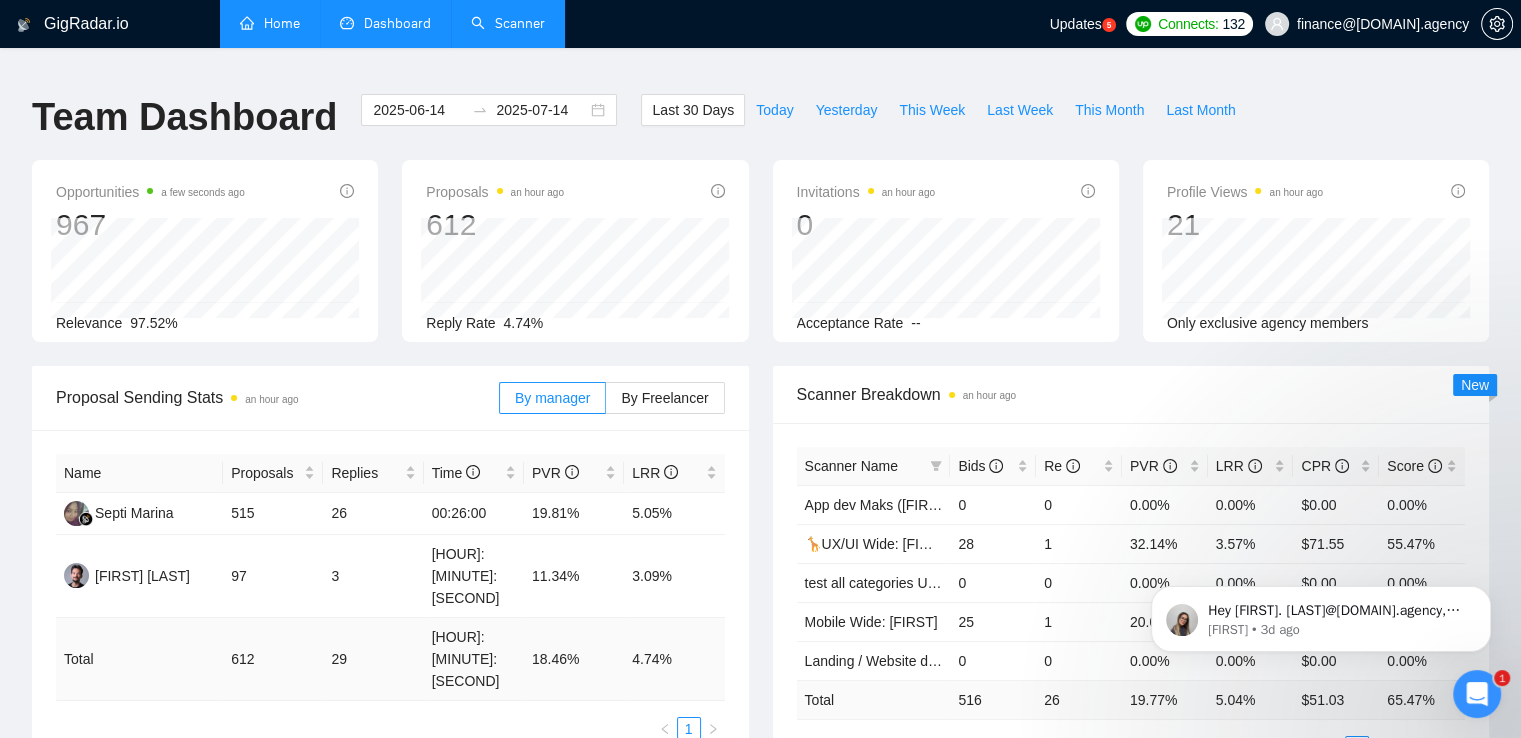 click on "Home" at bounding box center (270, 23) 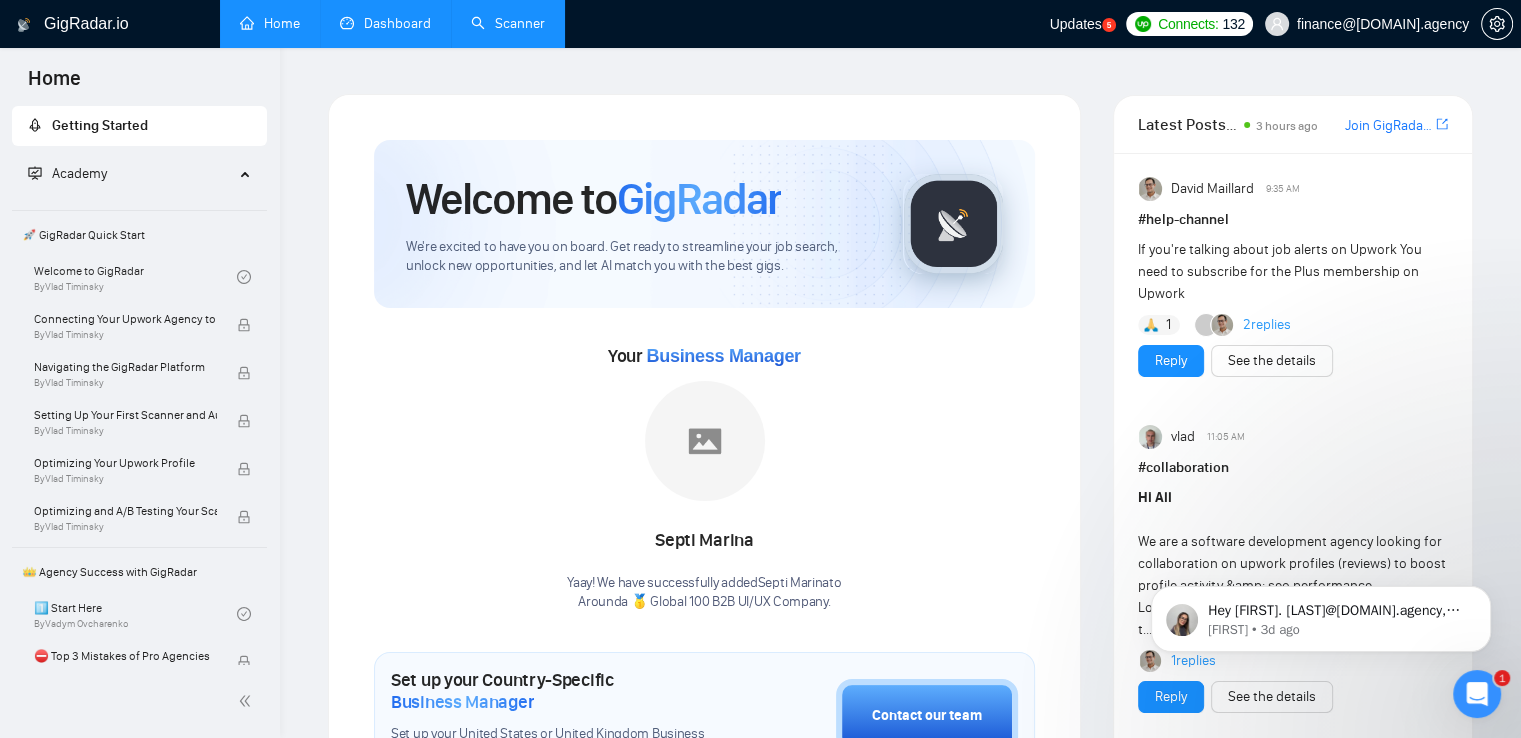 click on "Scanner" at bounding box center [508, 23] 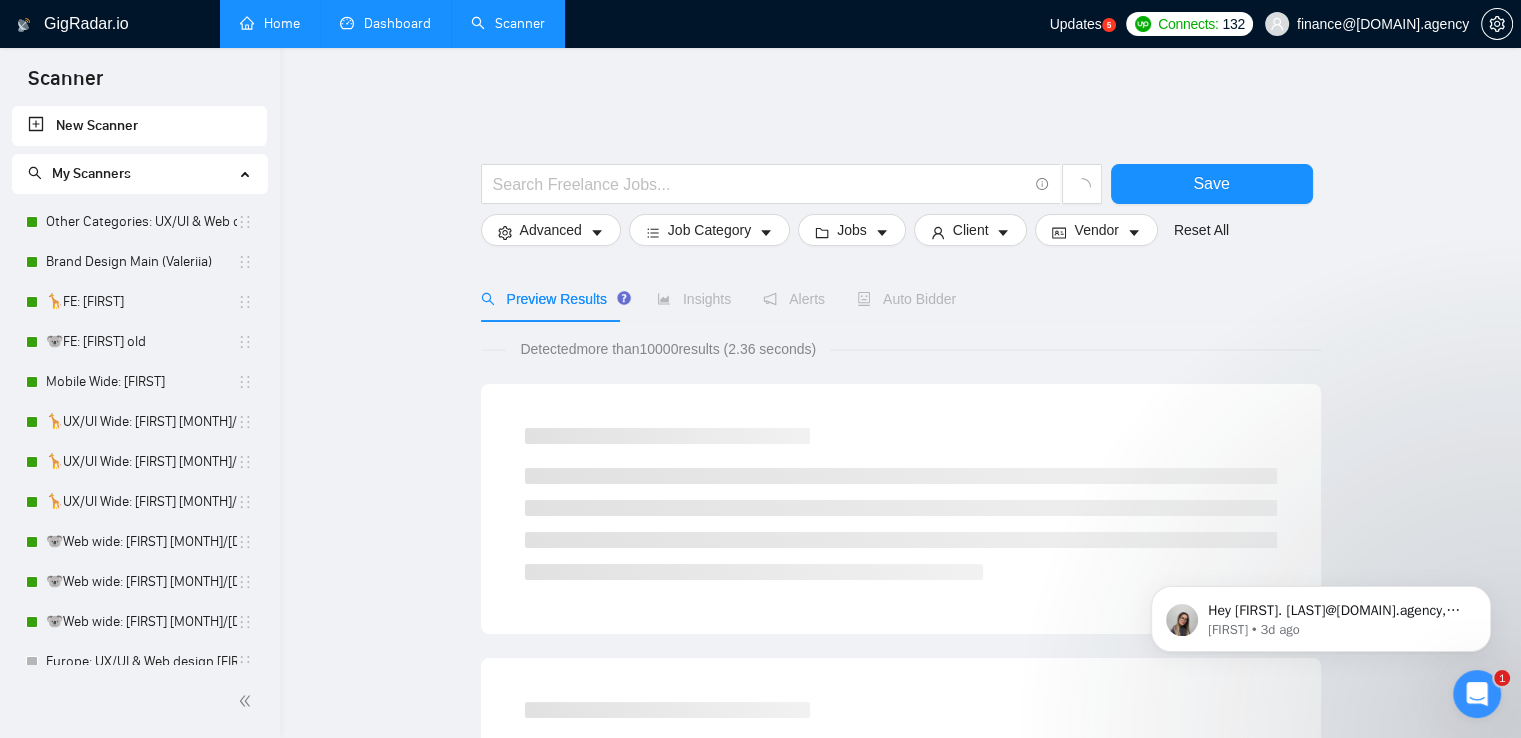 click on "My Scanners" at bounding box center (131, 174) 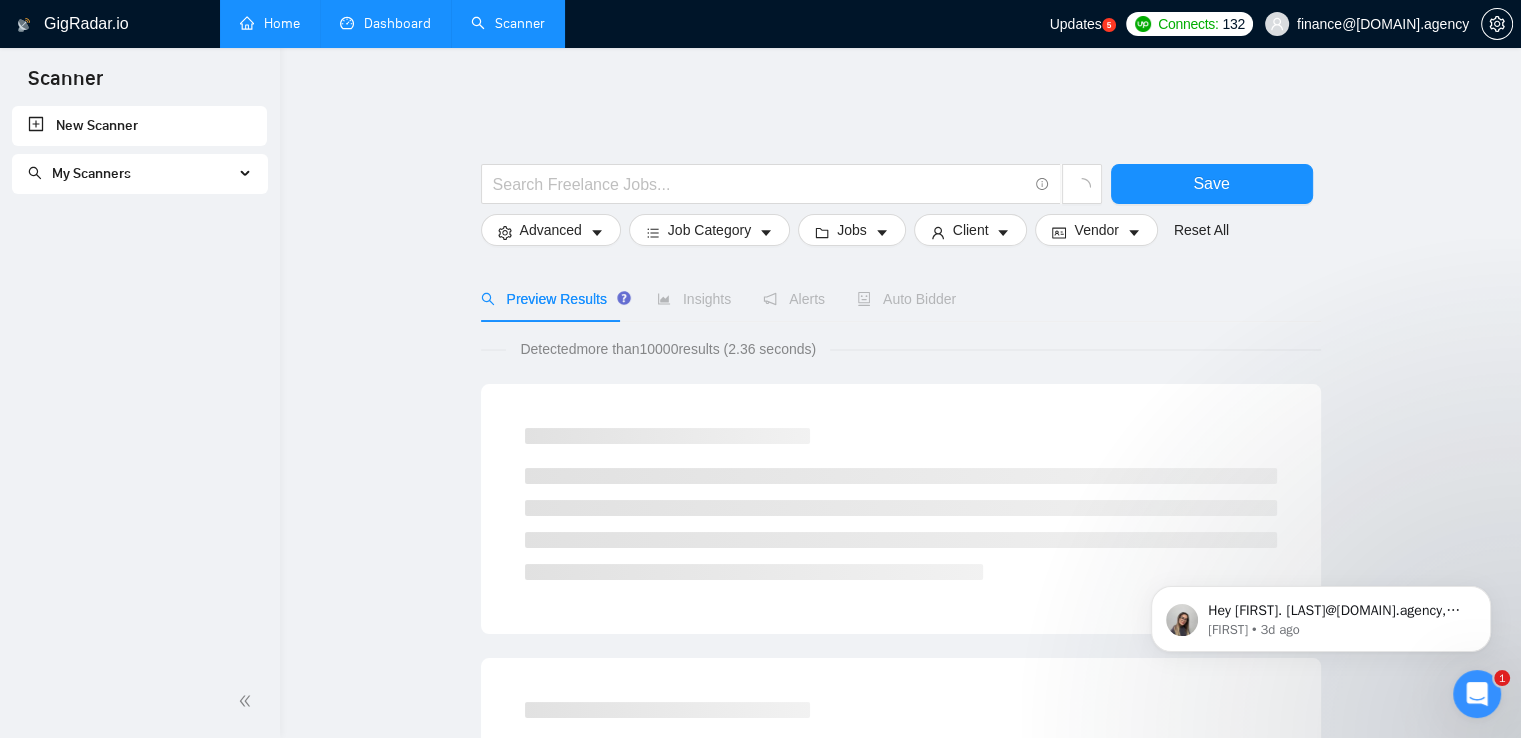 click on "My Scanners" at bounding box center (140, 174) 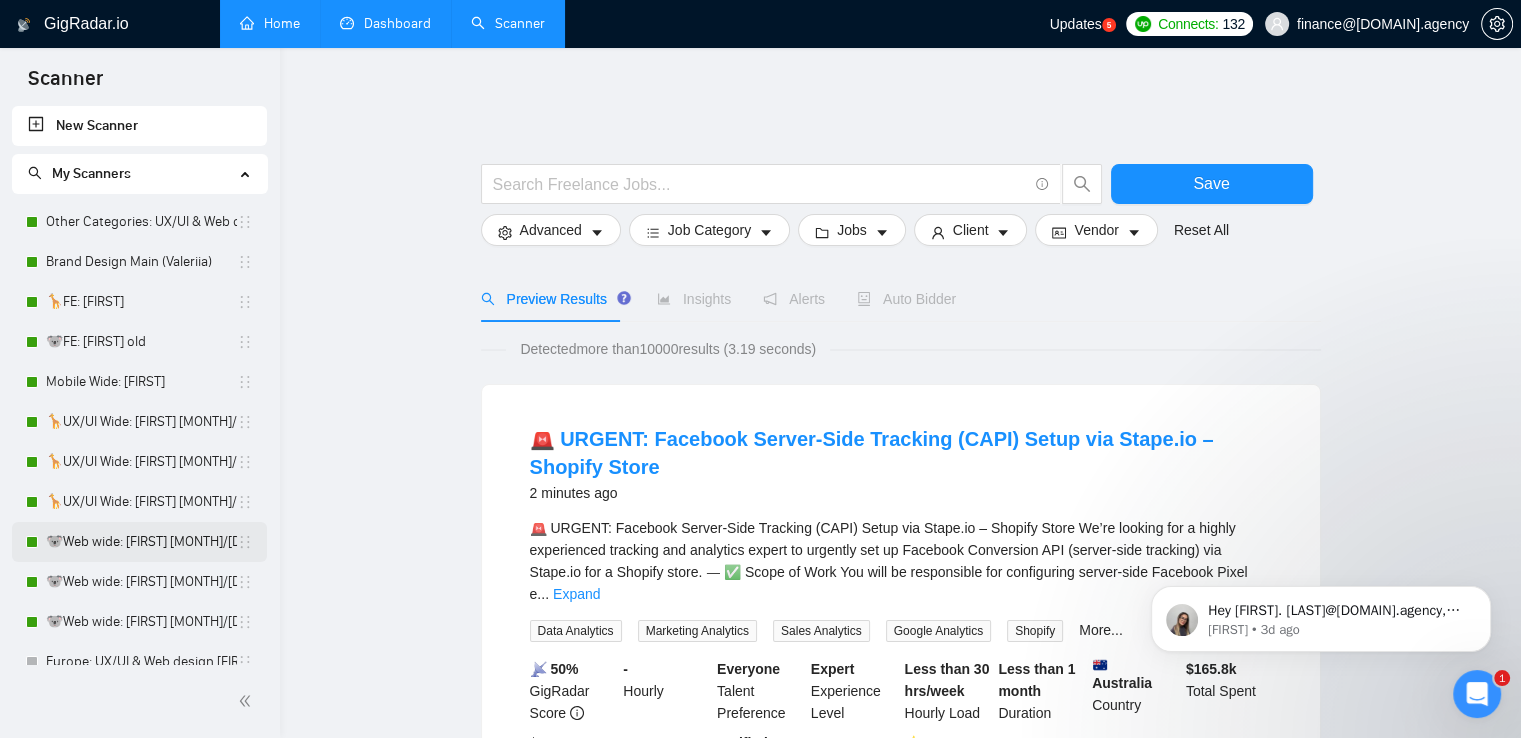 click on "🐨Web wide: [FIRST] [MONTH]/[DAY] old але перест на веб проф" at bounding box center [141, 542] 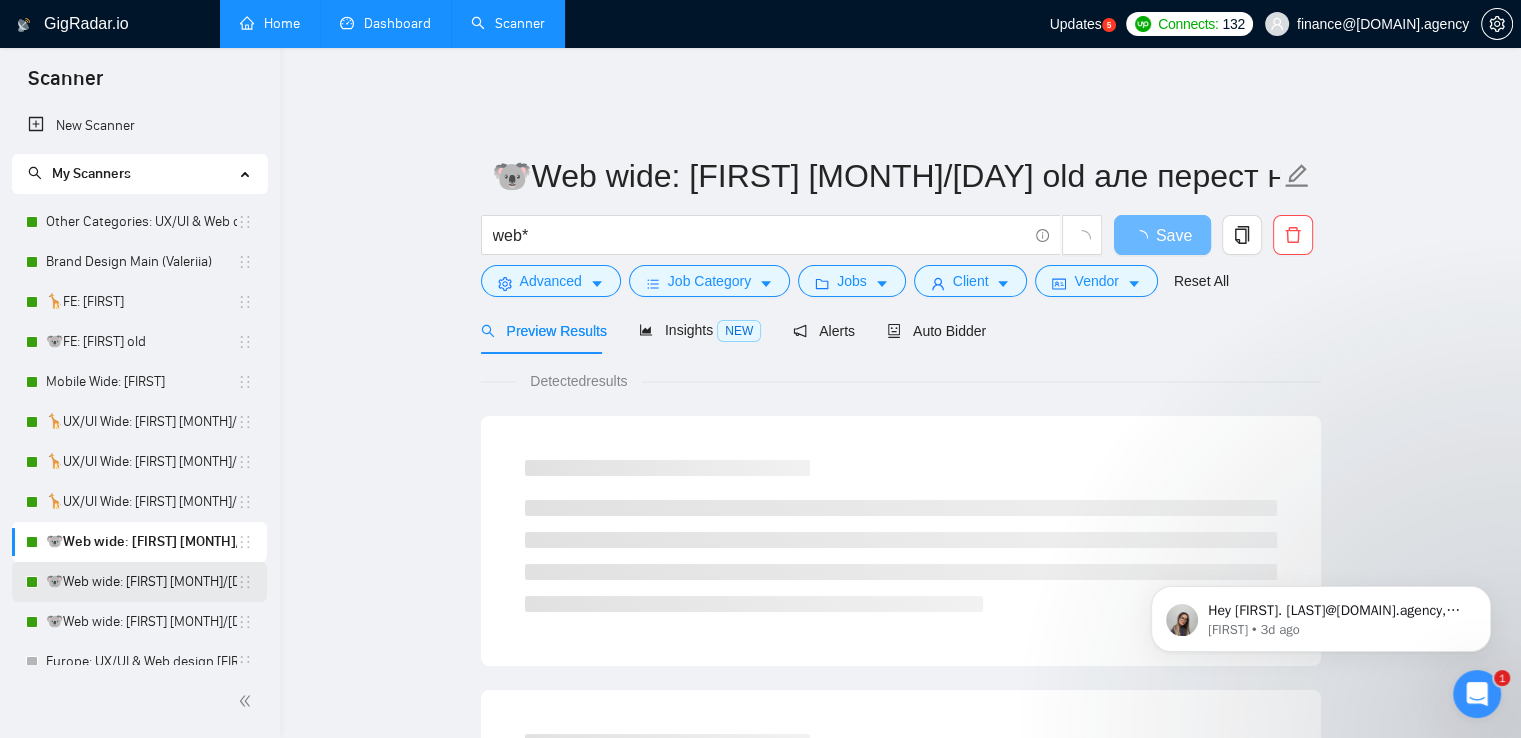 click on "🐨Web wide: [FIRST] [MONTH]/[DAY] bid in range" at bounding box center [141, 582] 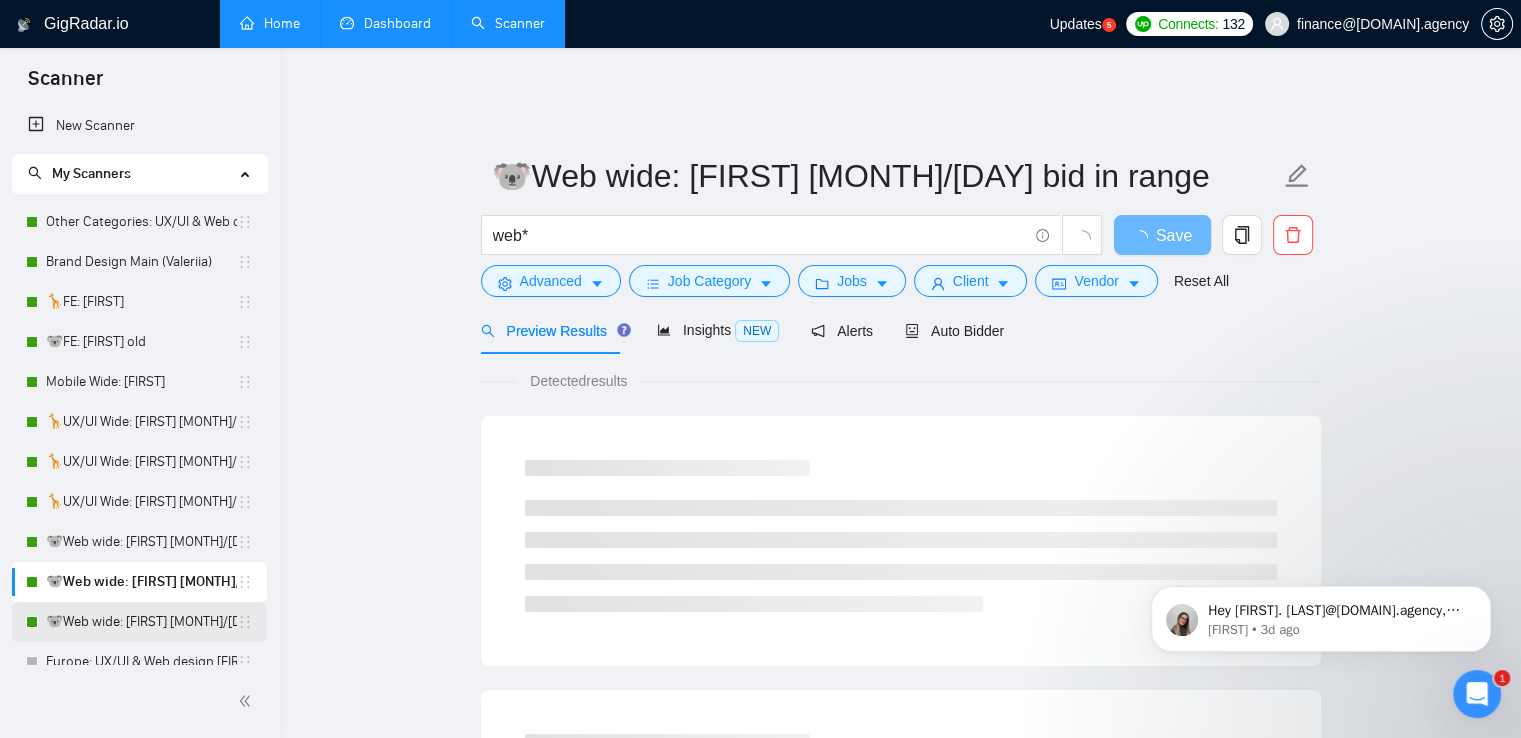 click on "🐨Web wide: [FIRST] [MONTH]/[DAY] humor trigger" at bounding box center (141, 622) 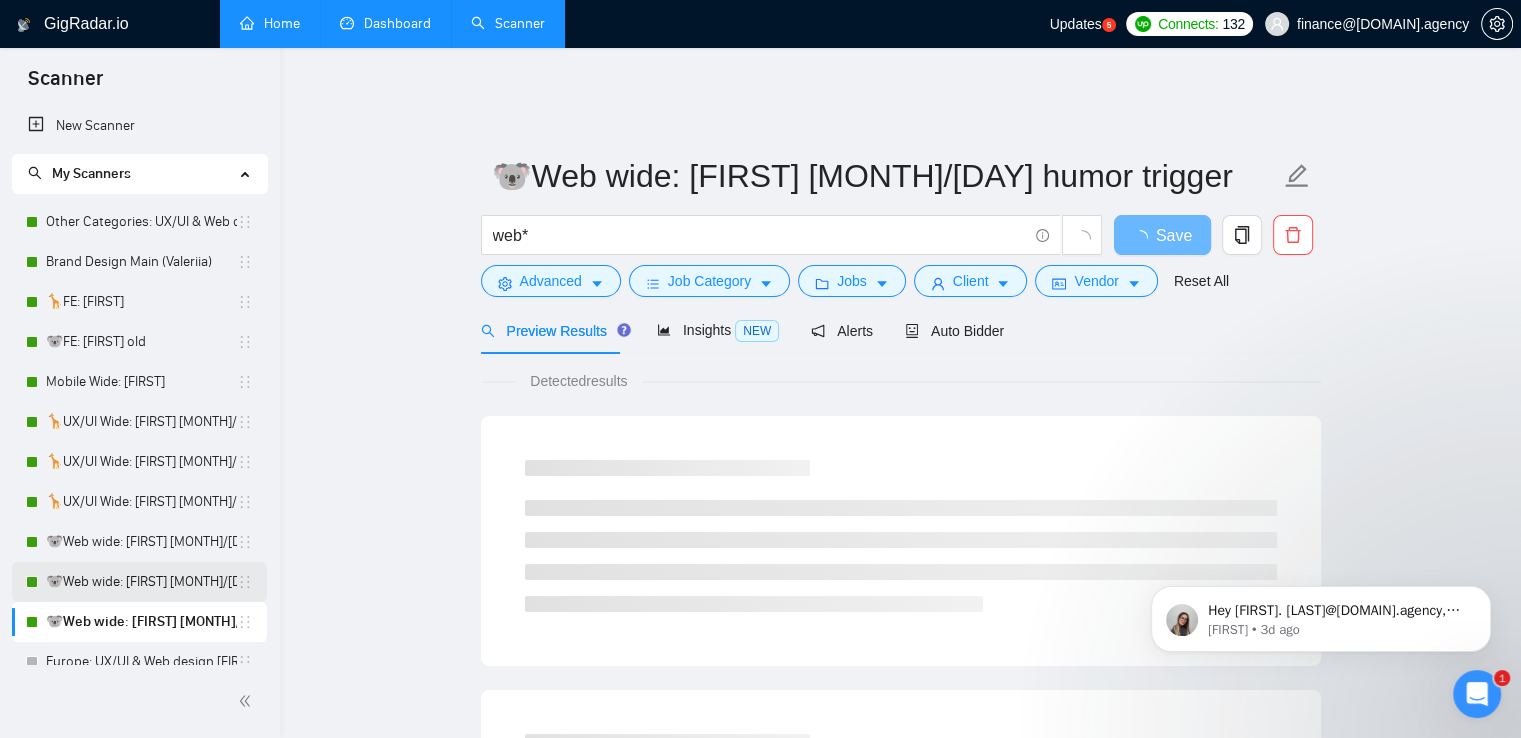 click on "🐨Web wide: [FIRST] [MONTH]/[DAY] bid in range" at bounding box center (141, 582) 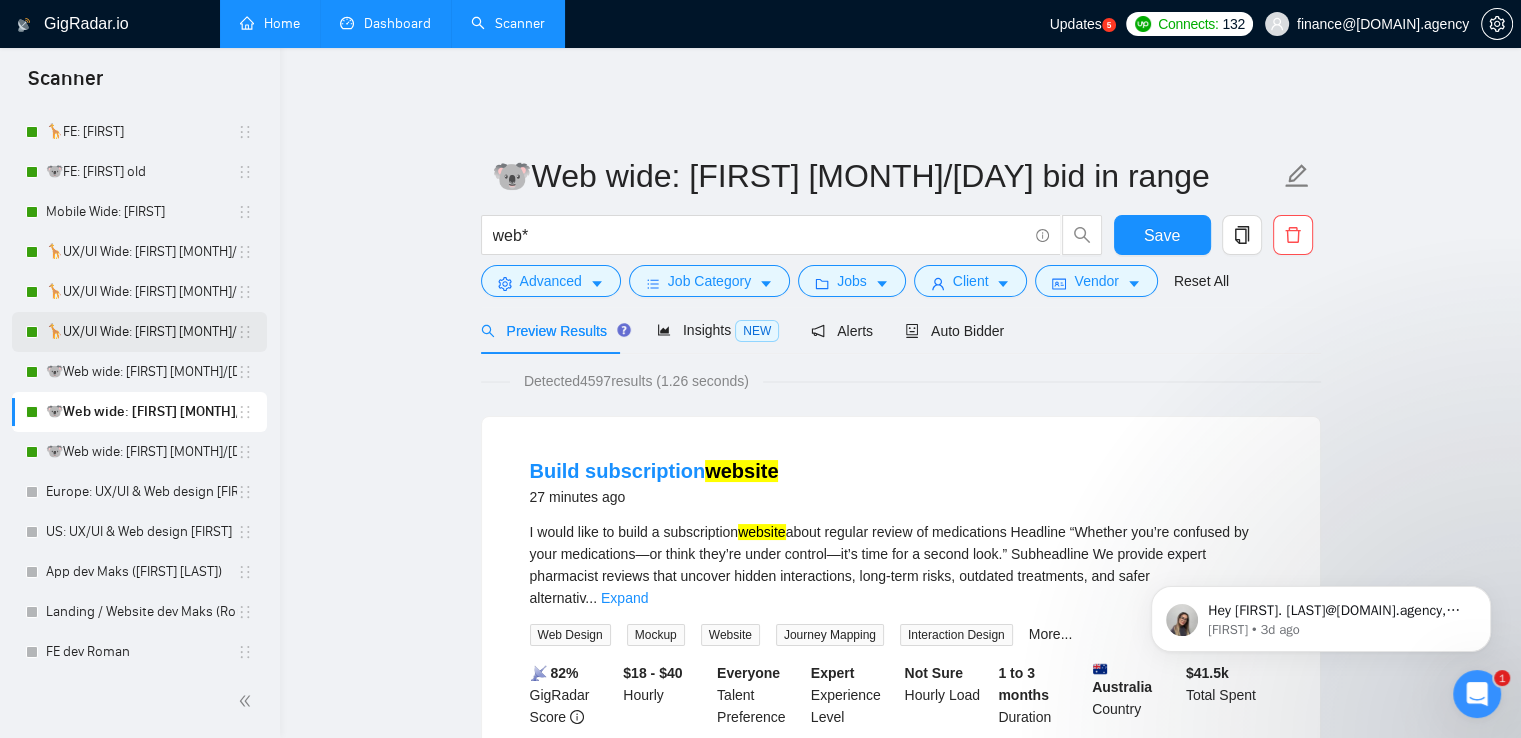 scroll, scrollTop: 0, scrollLeft: 0, axis: both 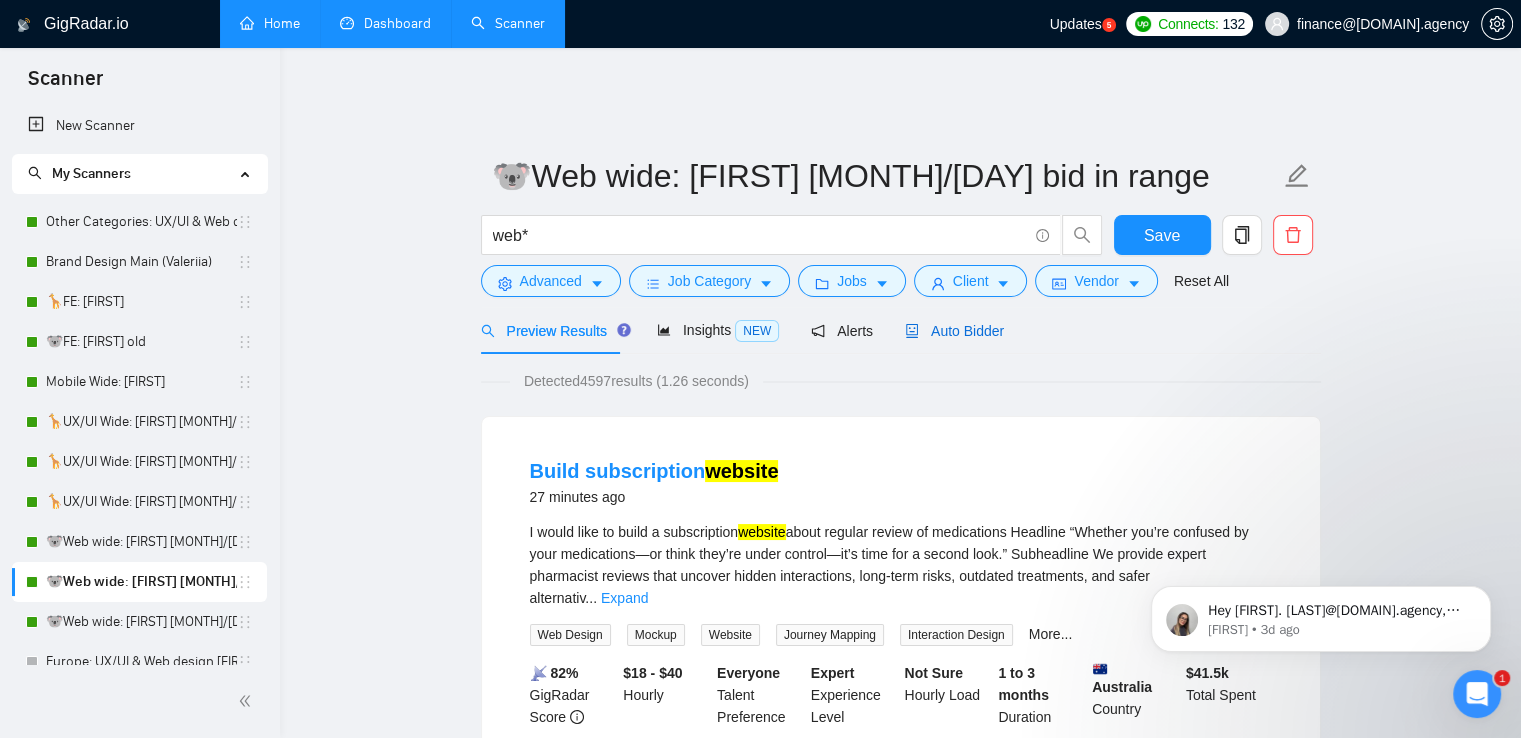 click on "Auto Bidder" at bounding box center [954, 331] 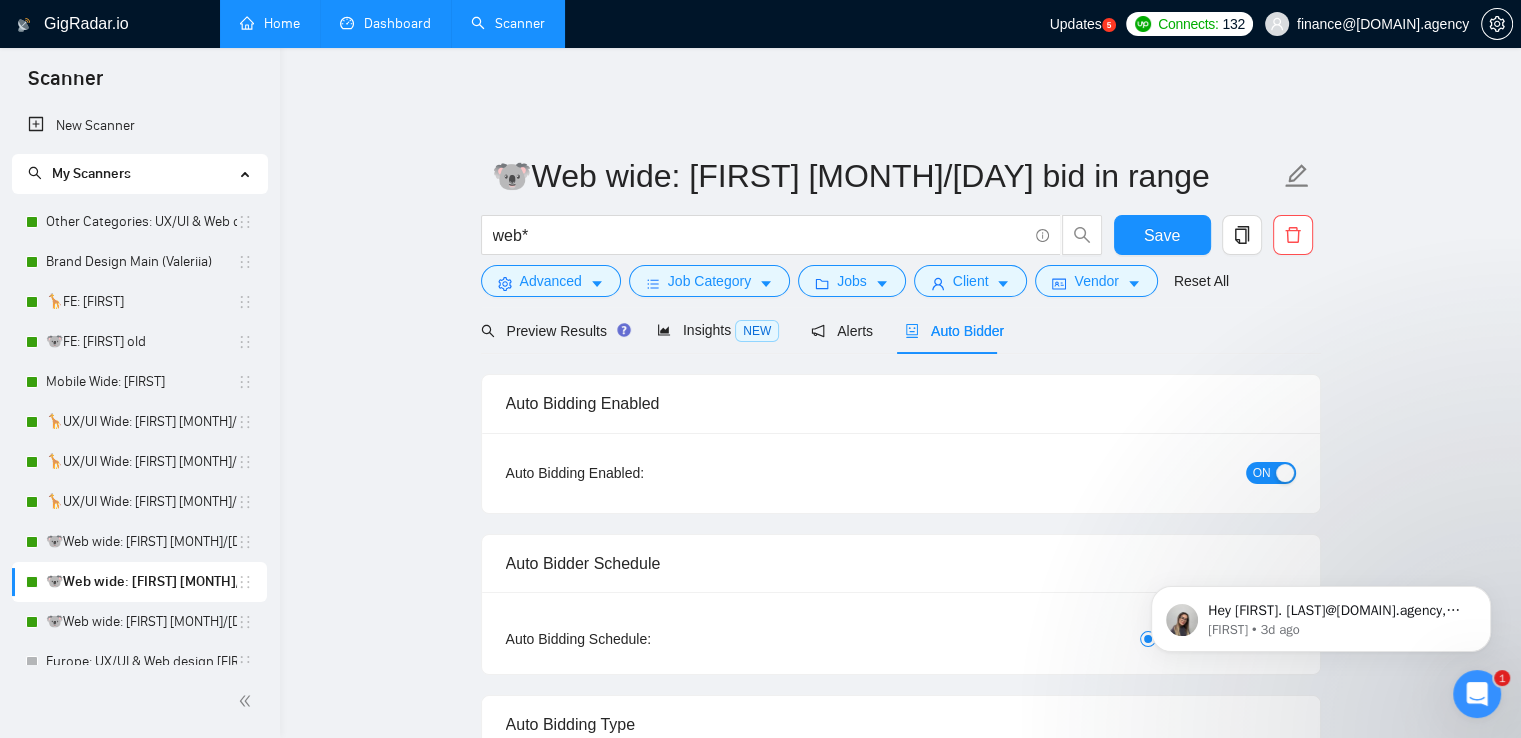 radio on "false" 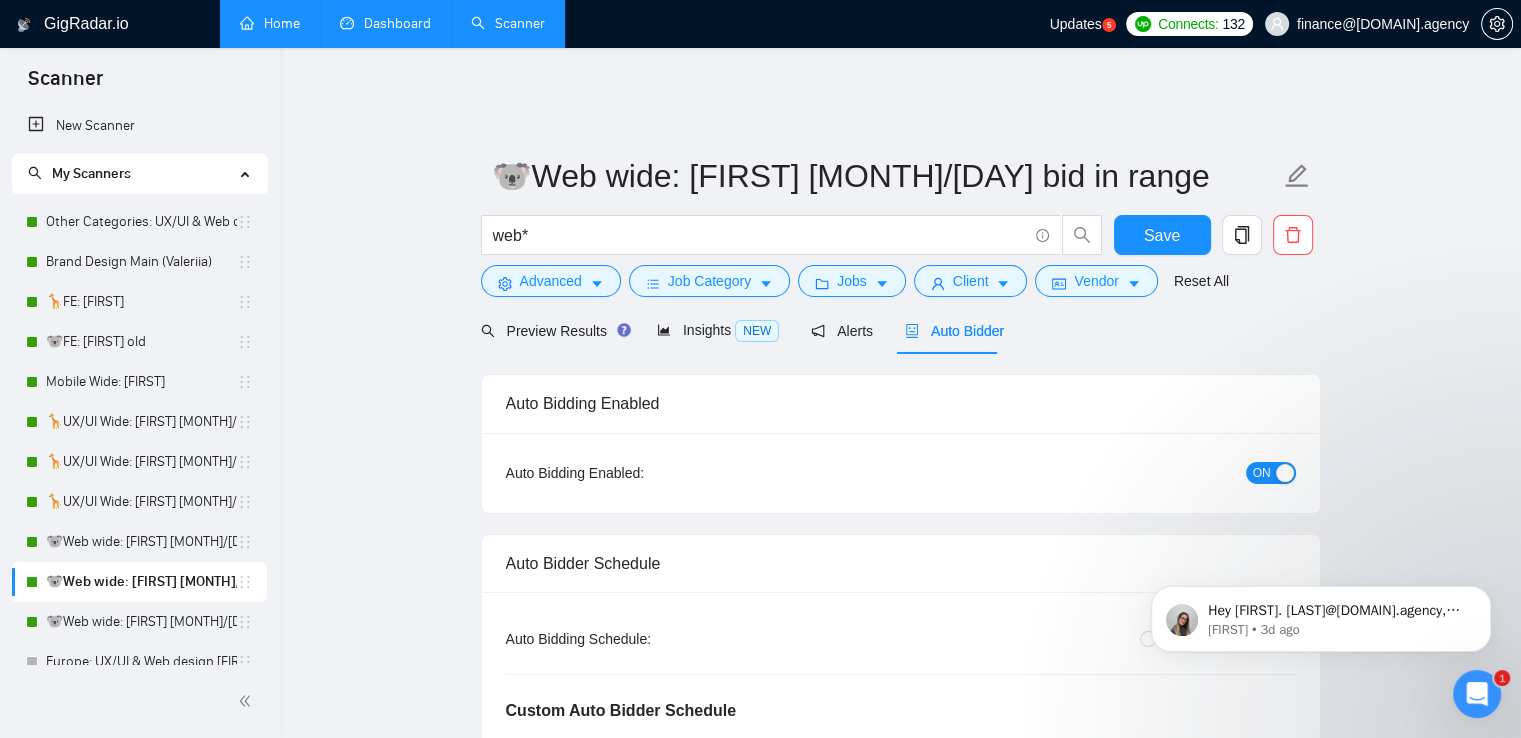 type 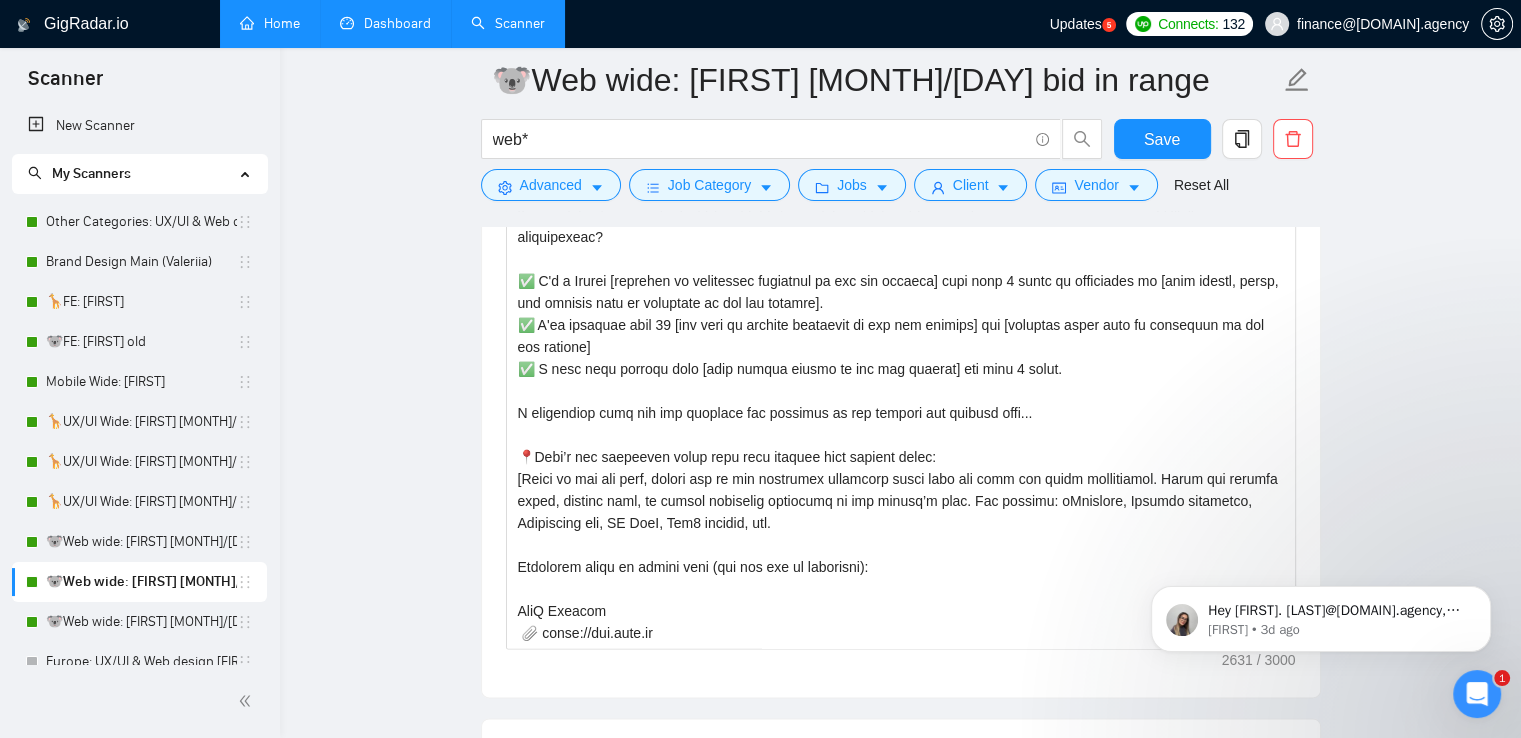 scroll, scrollTop: 2200, scrollLeft: 0, axis: vertical 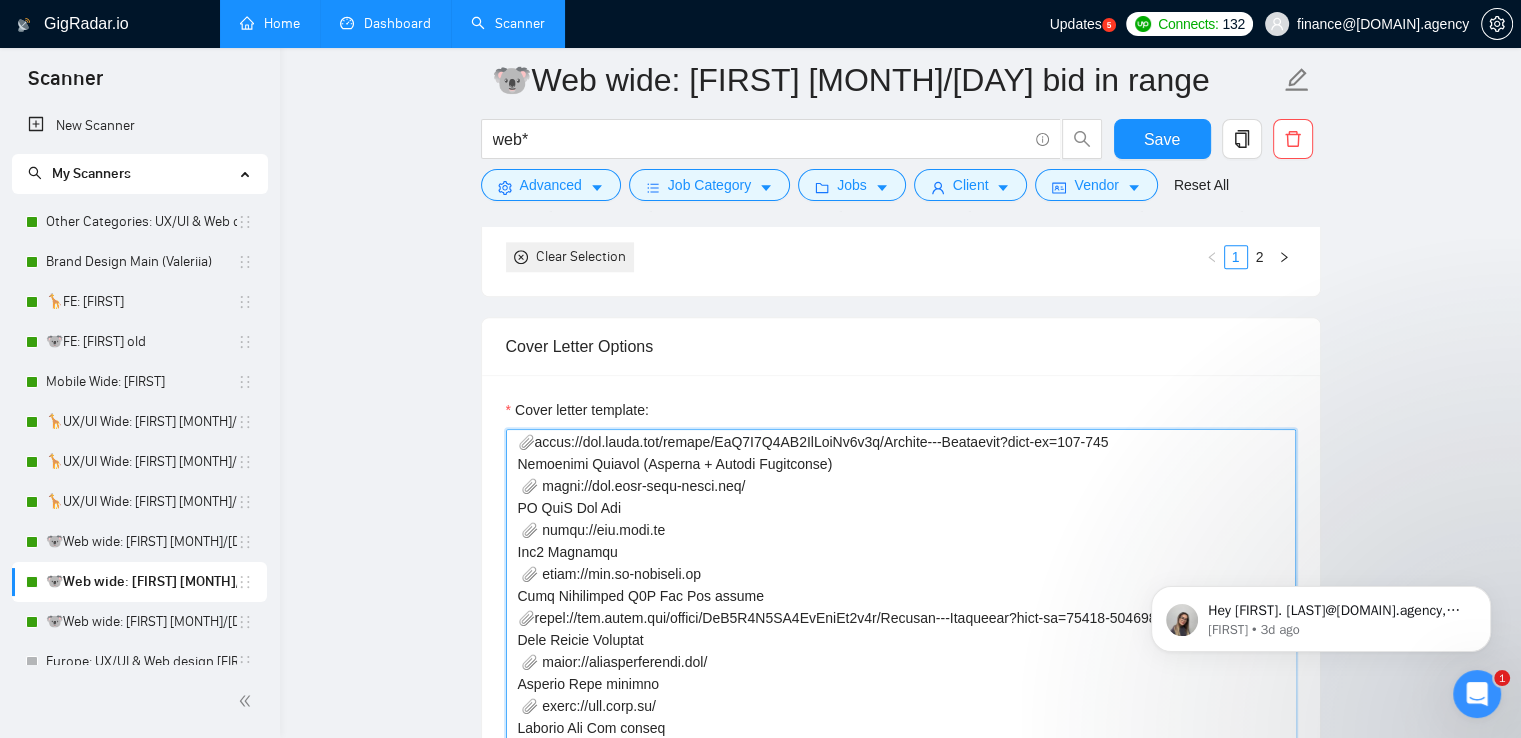drag, startPoint x: 649, startPoint y: 649, endPoint x: 546, endPoint y: 437, distance: 235.69684 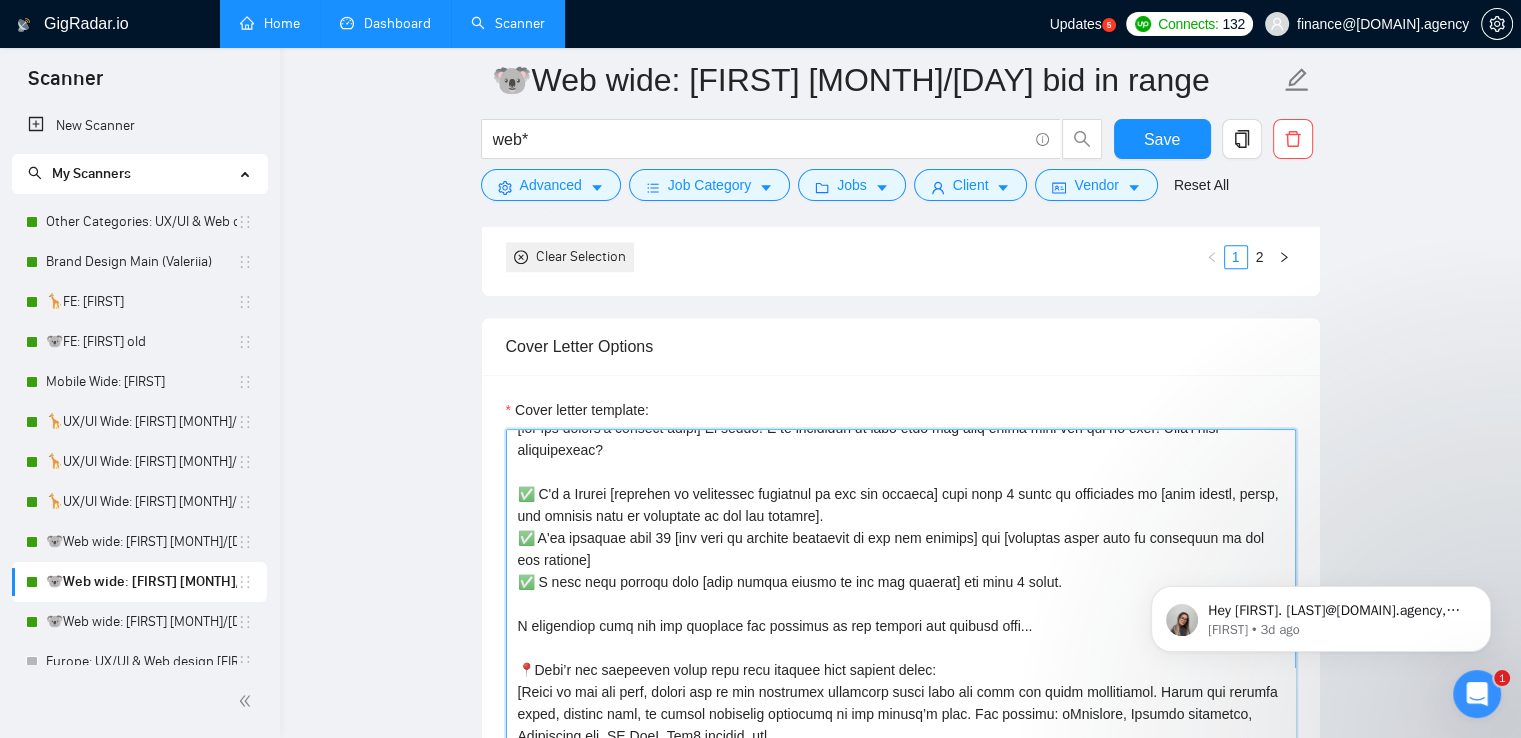 scroll, scrollTop: 0, scrollLeft: 0, axis: both 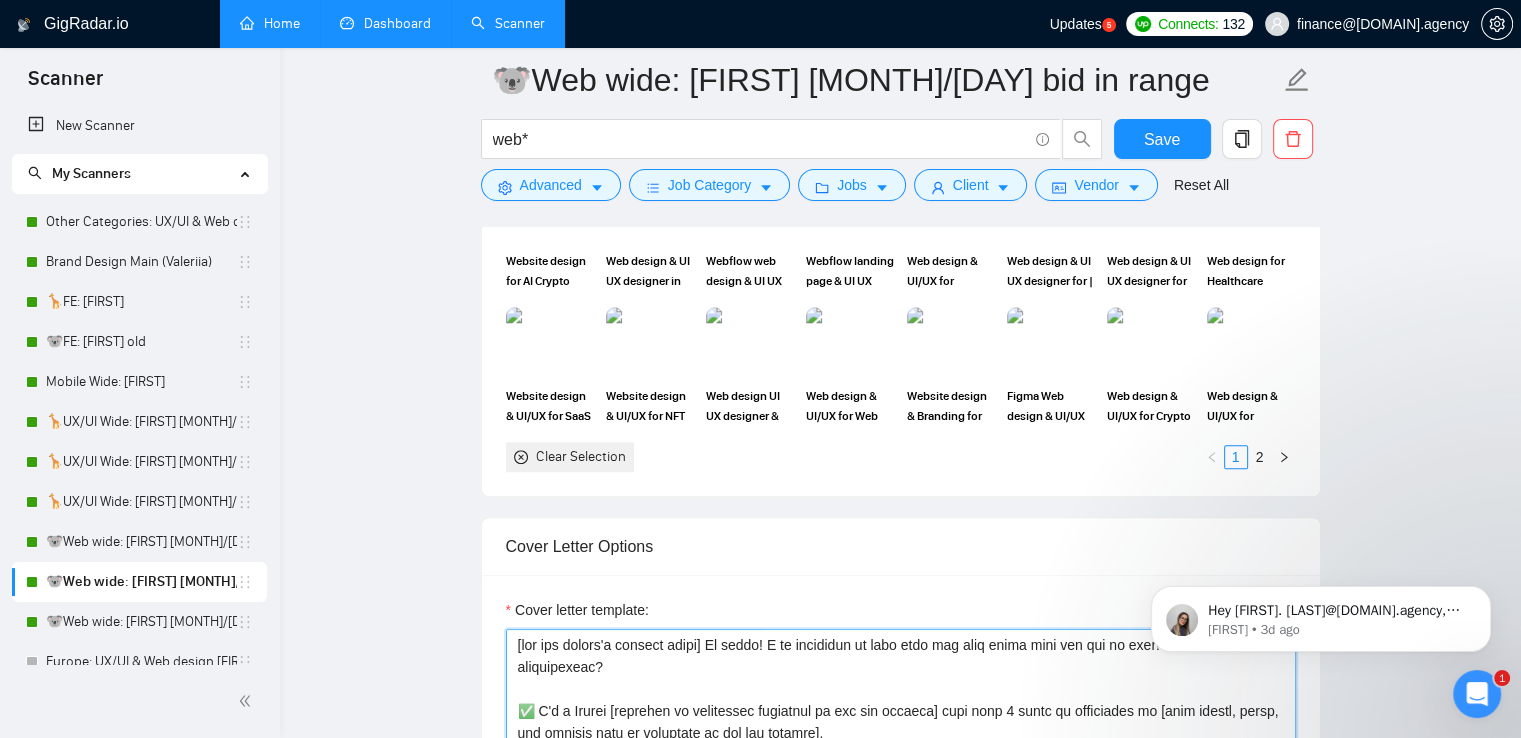drag, startPoint x: 546, startPoint y: 448, endPoint x: 514, endPoint y: 627, distance: 181.83784 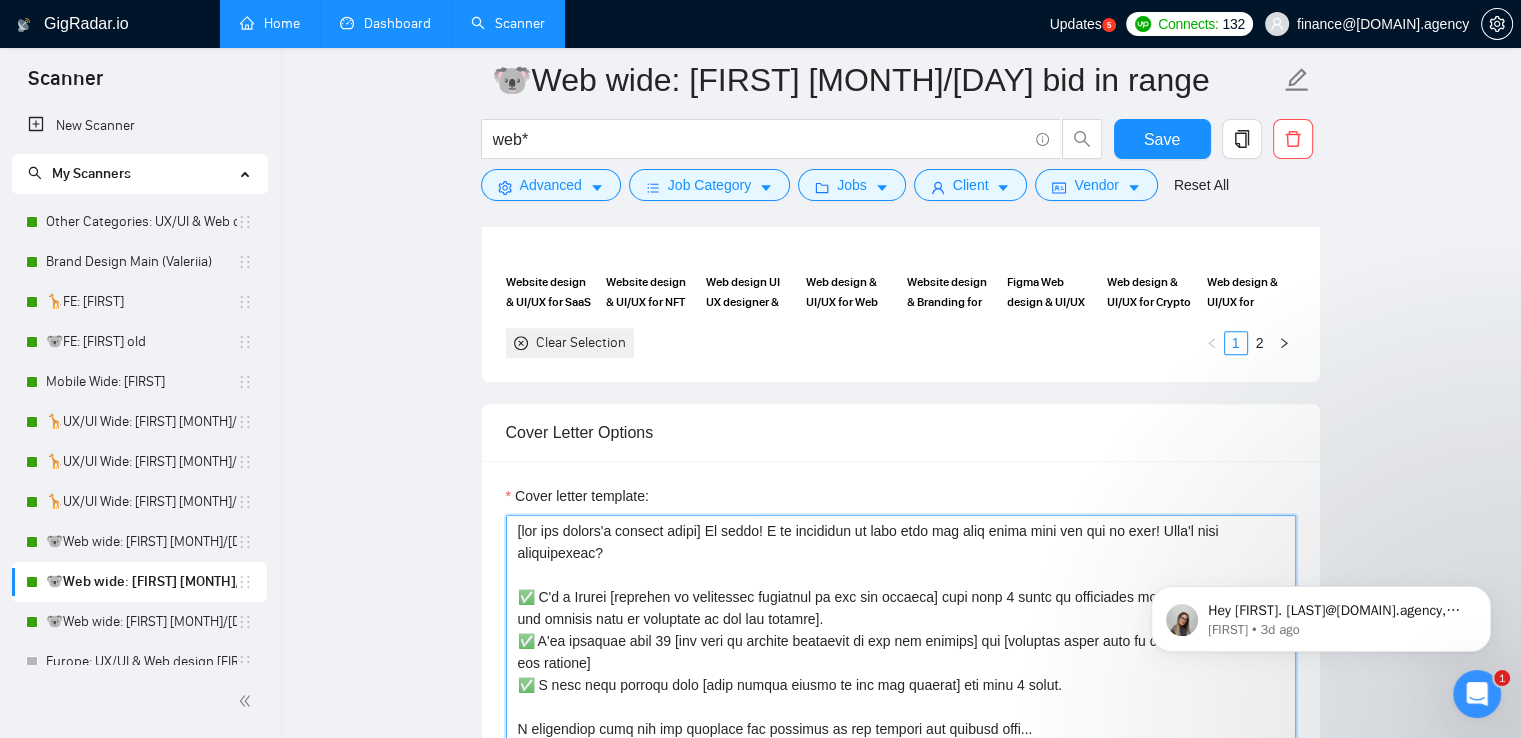 scroll, scrollTop: 2000, scrollLeft: 0, axis: vertical 